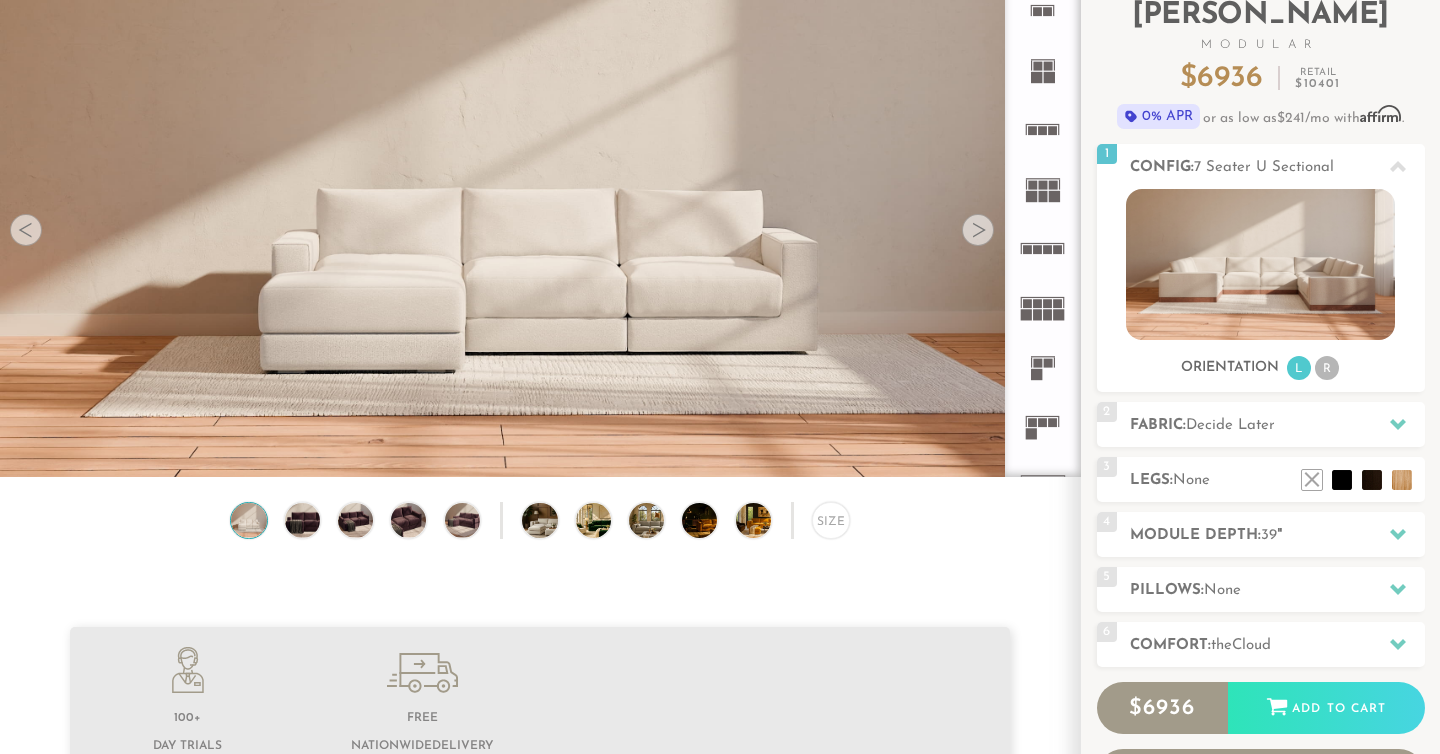 scroll, scrollTop: 117, scrollLeft: 0, axis: vertical 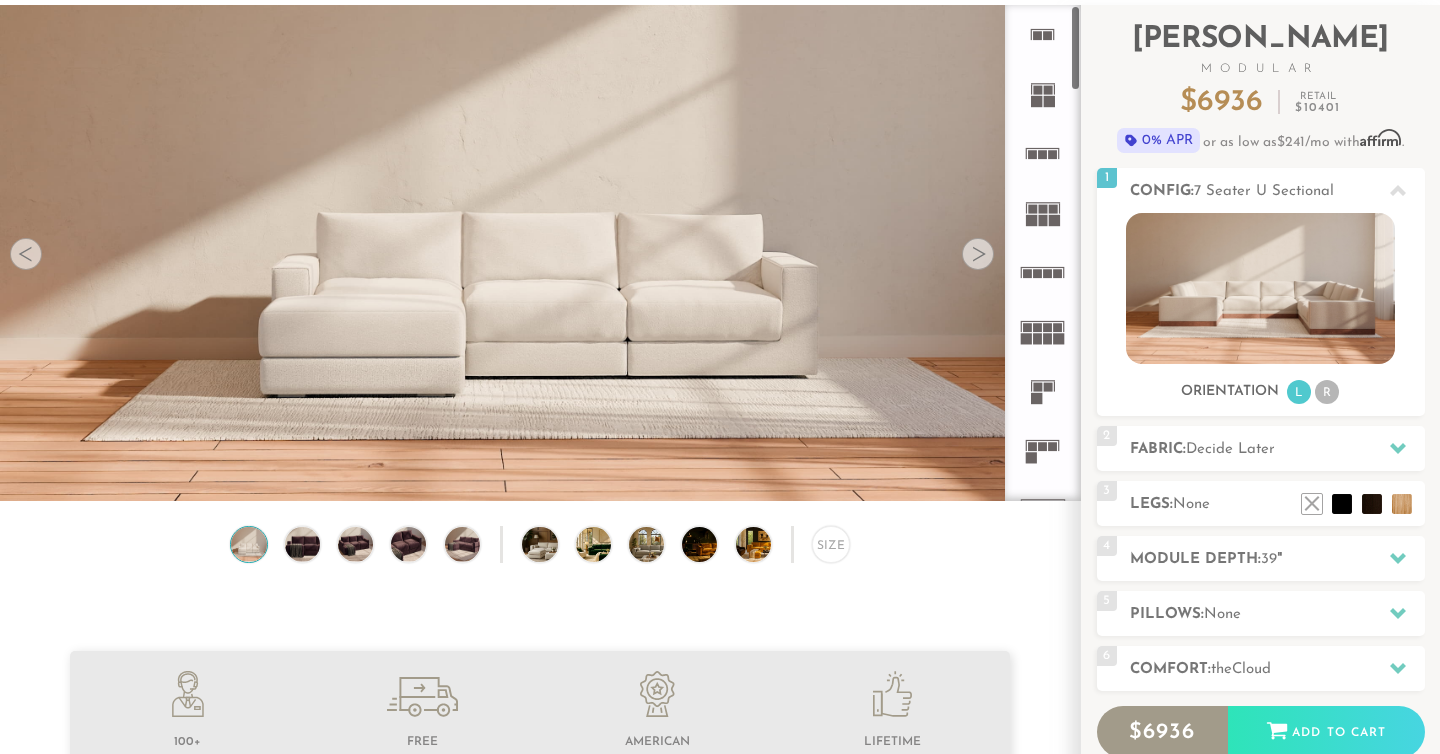 click at bounding box center [978, 254] 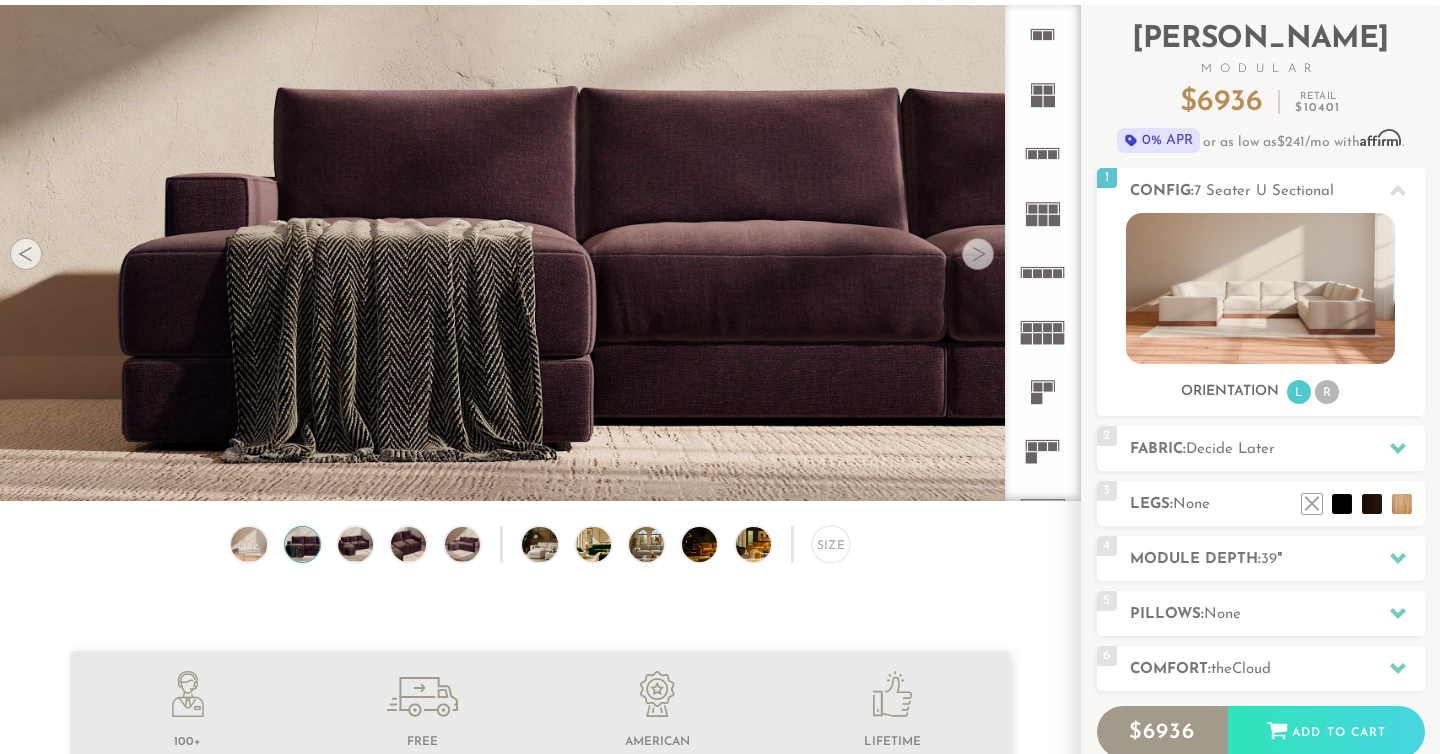 click at bounding box center [978, 254] 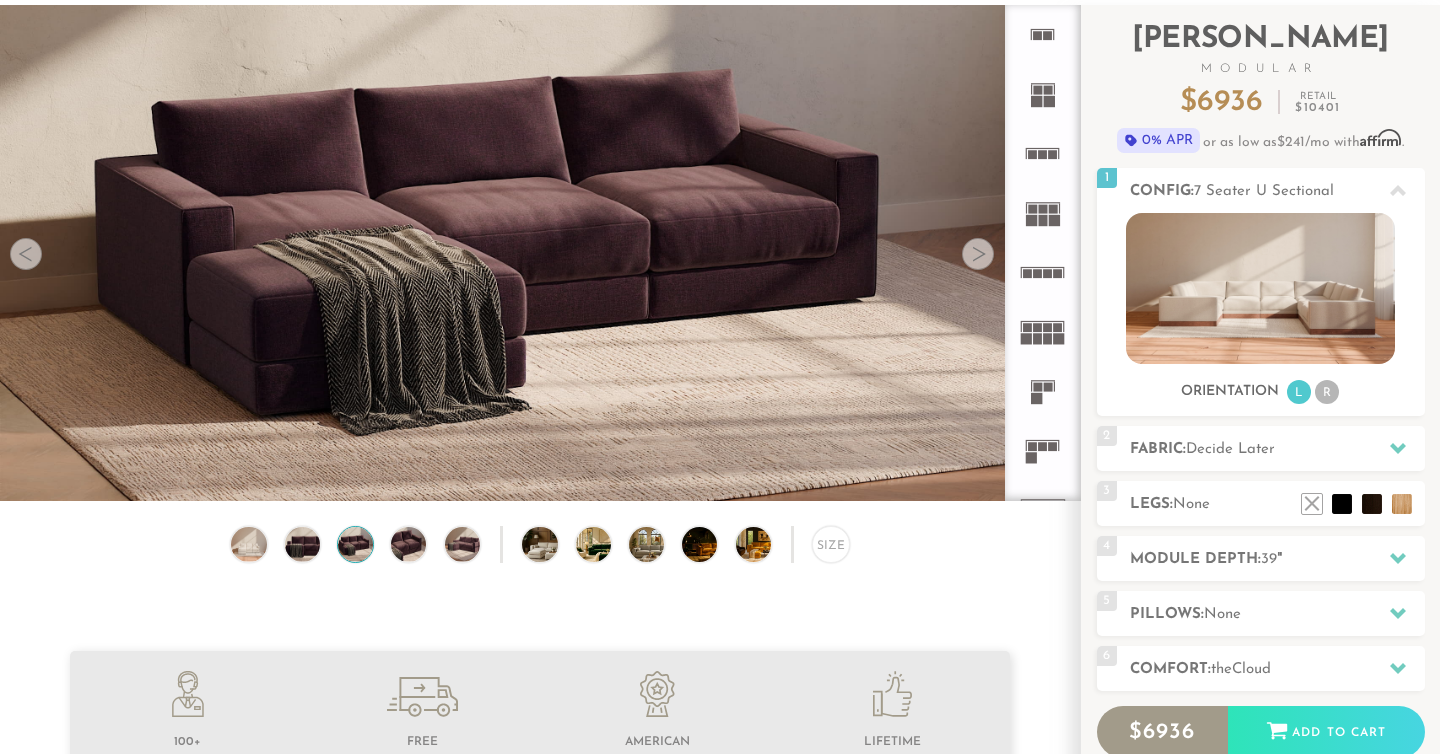 click at bounding box center [26, 254] 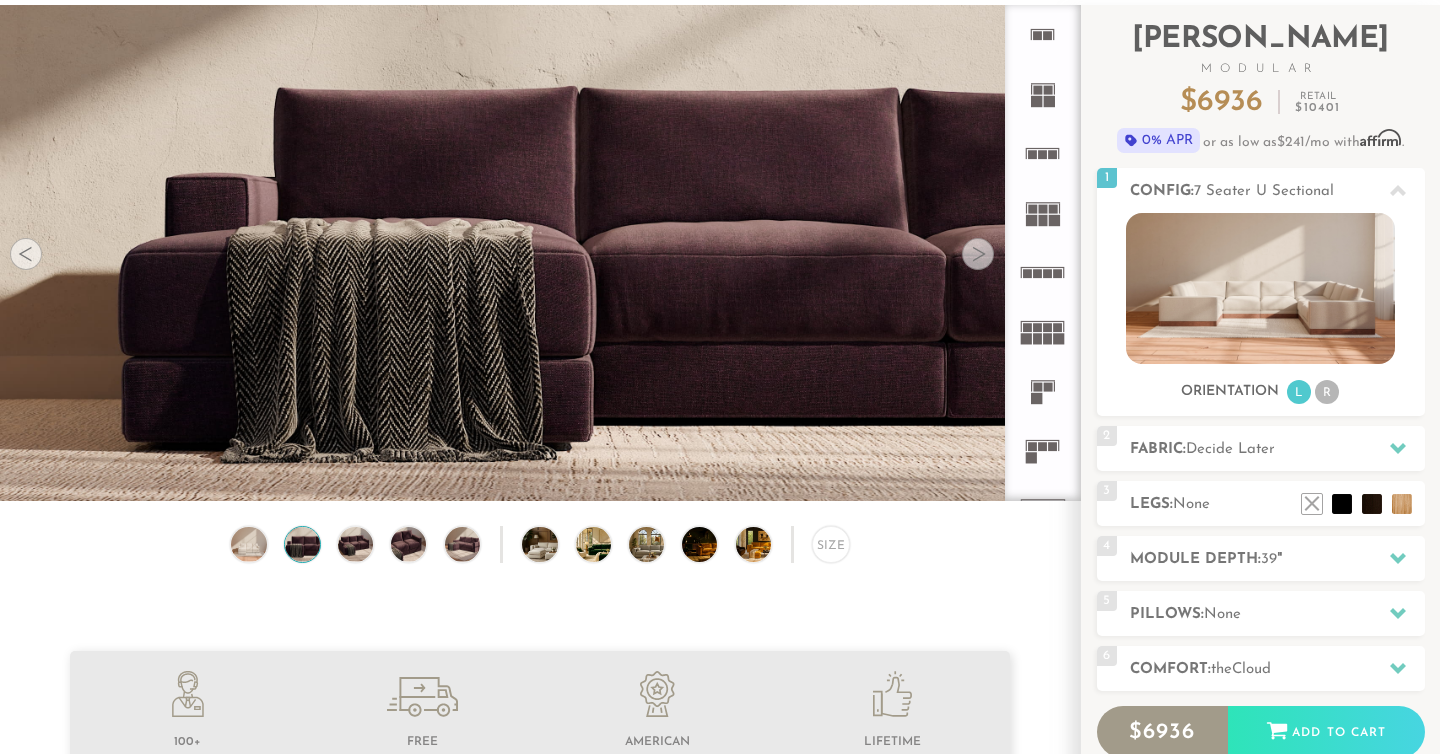 click at bounding box center [26, 254] 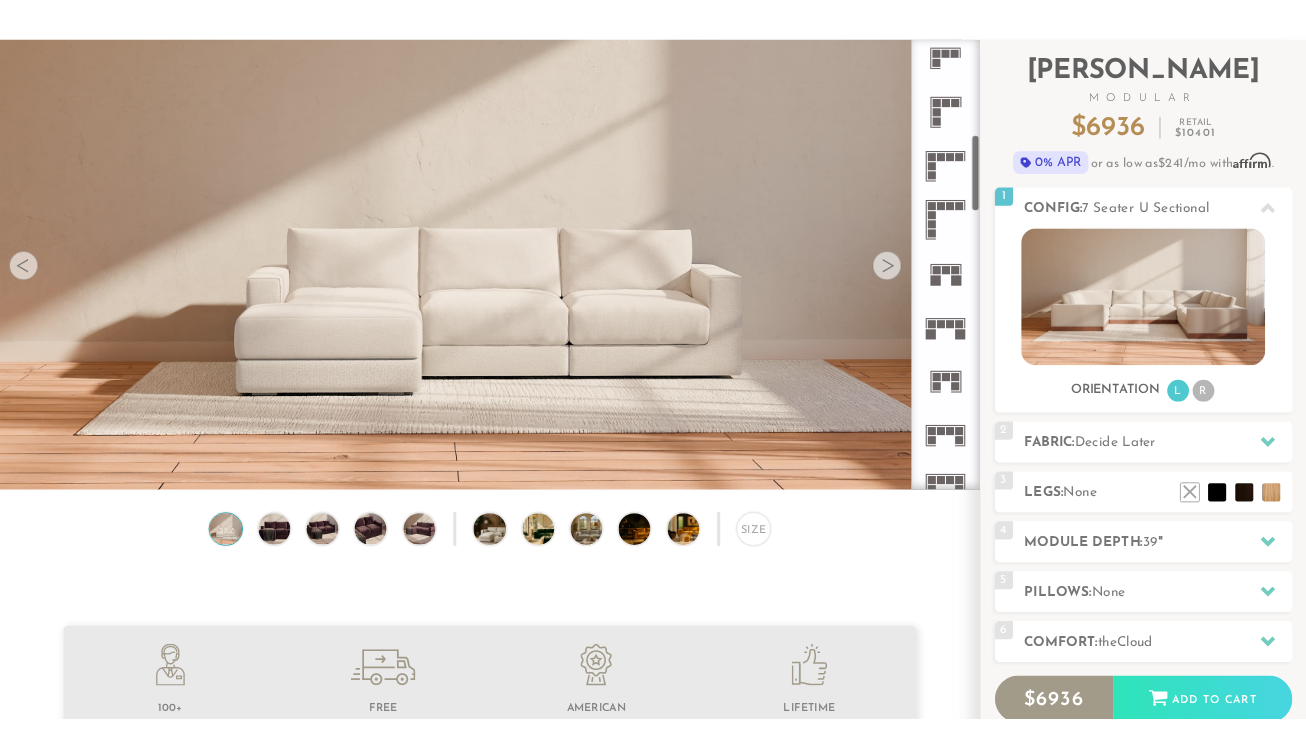 scroll, scrollTop: 802, scrollLeft: 0, axis: vertical 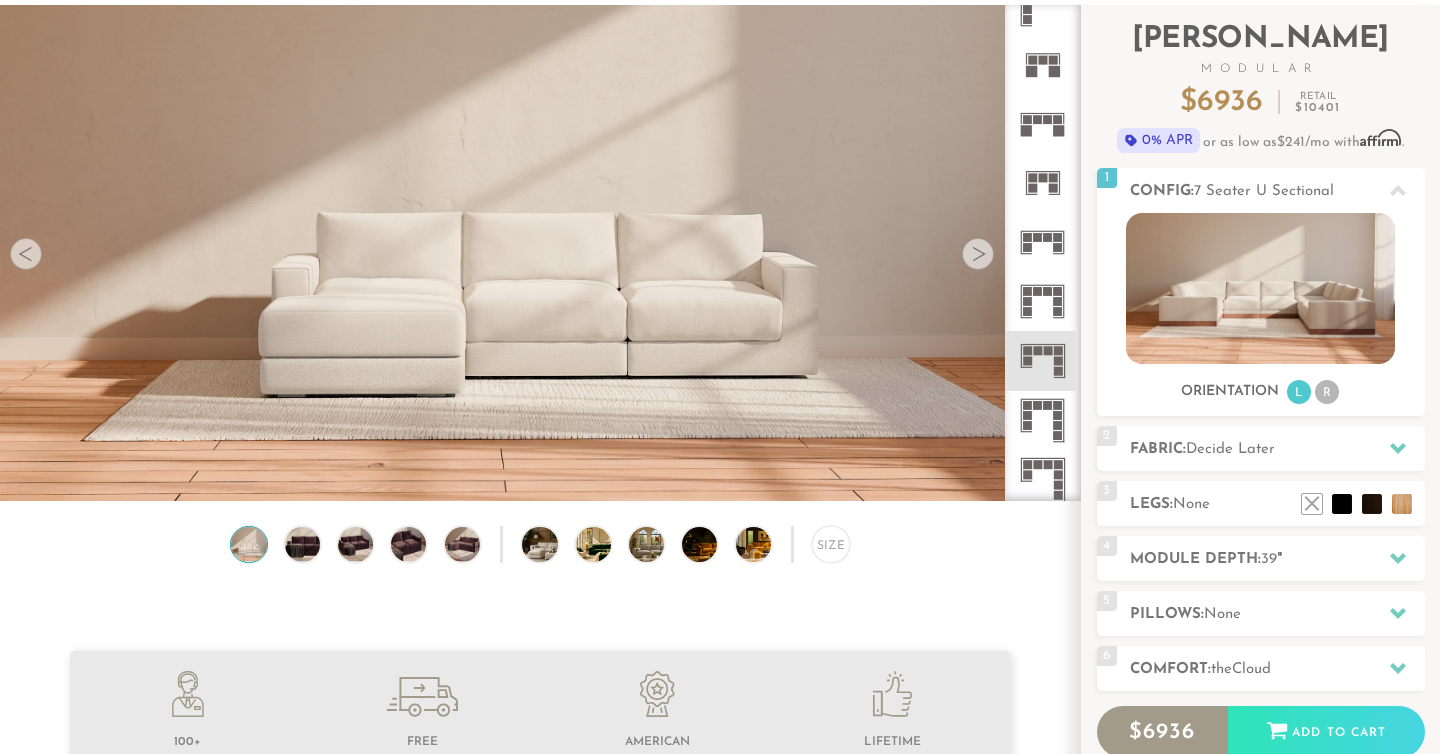 click 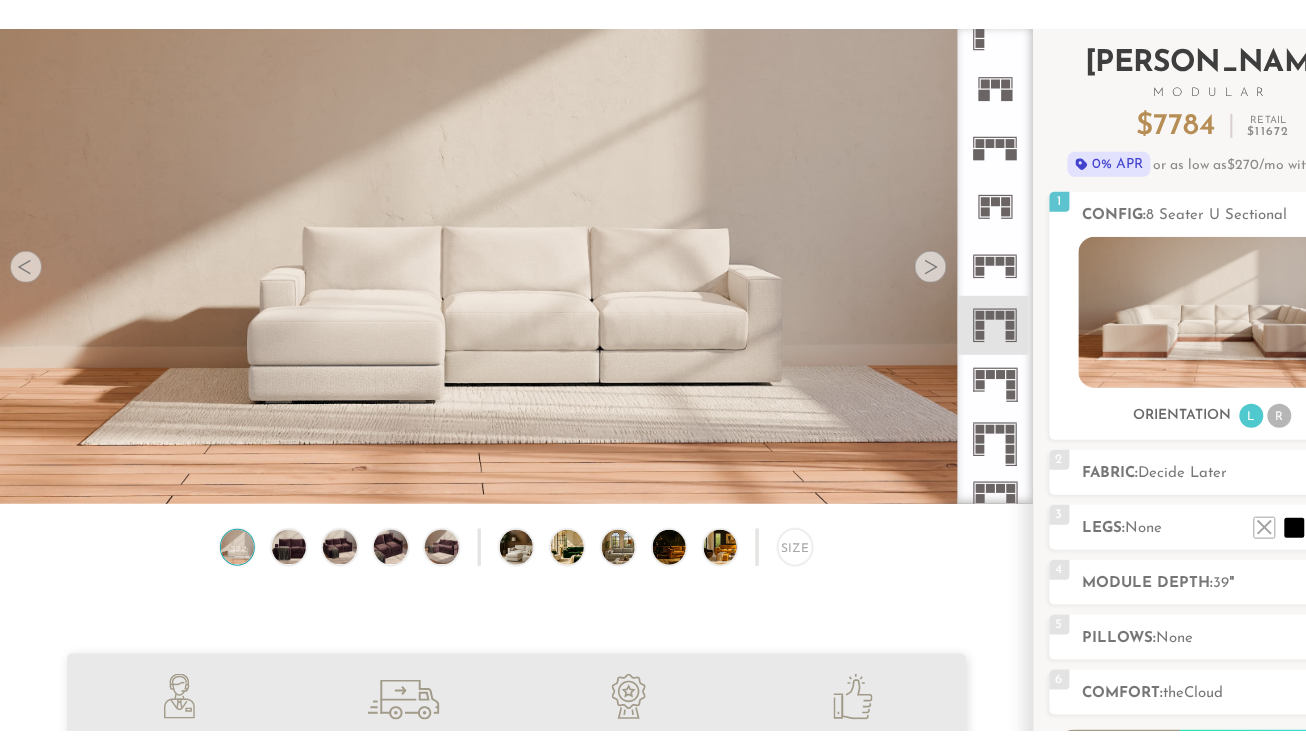 scroll, scrollTop: 21638, scrollLeft: 1306, axis: both 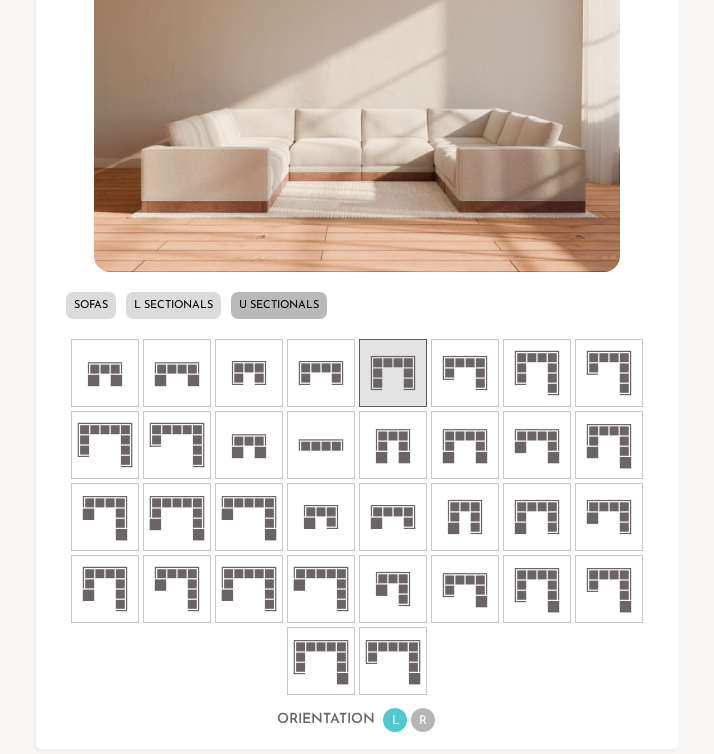 click 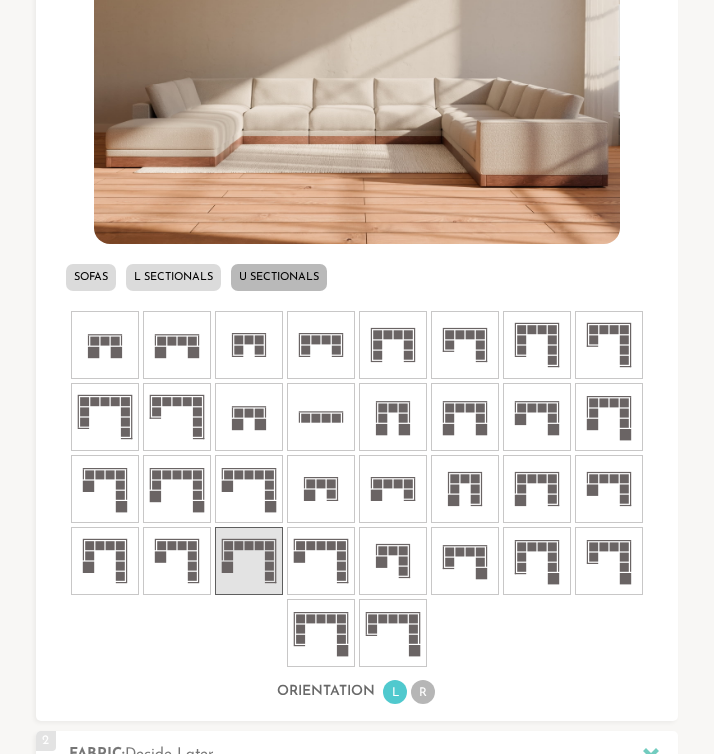 click on "R" at bounding box center (423, 692) 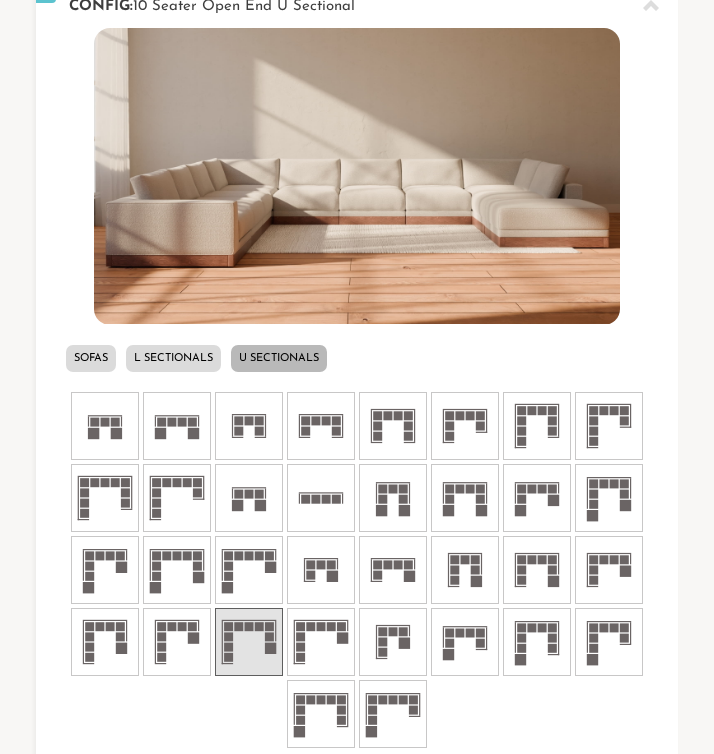 click on "L Sectionals" at bounding box center (173, 358) 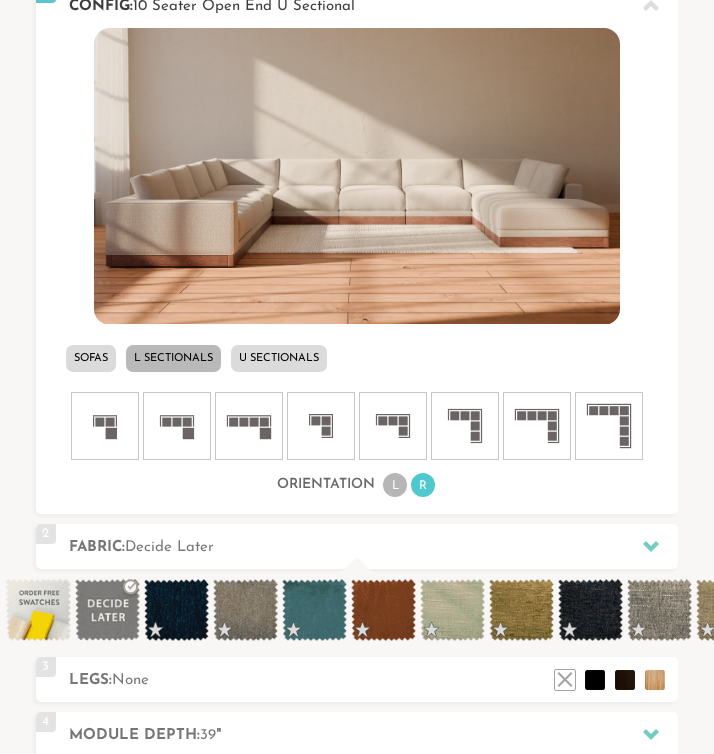 click at bounding box center [537, 426] 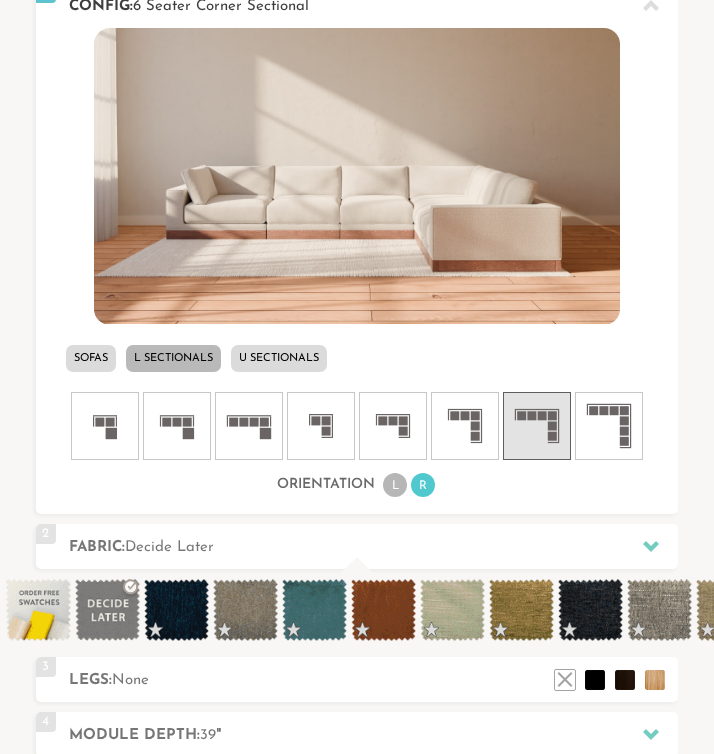 click on "L" at bounding box center (395, 485) 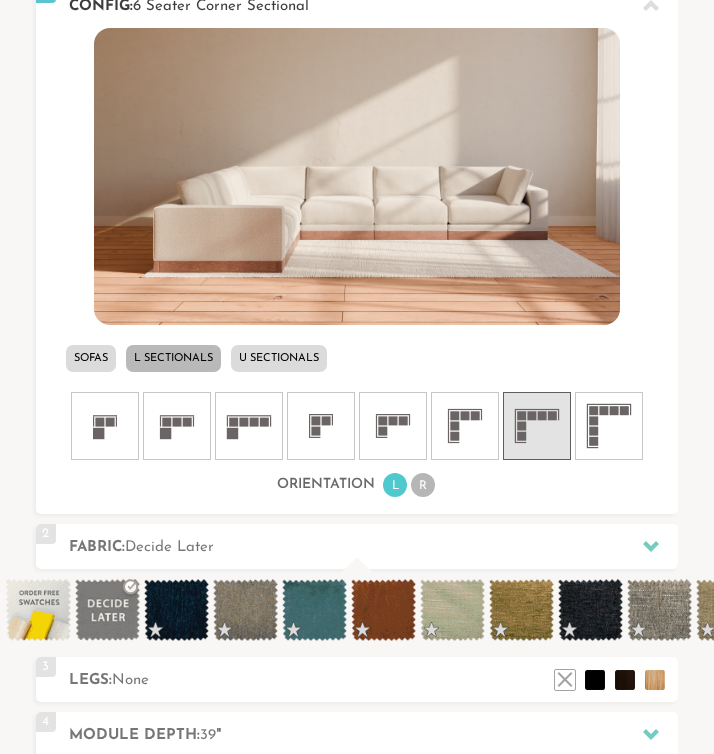 click on "U Sectionals" at bounding box center [279, 358] 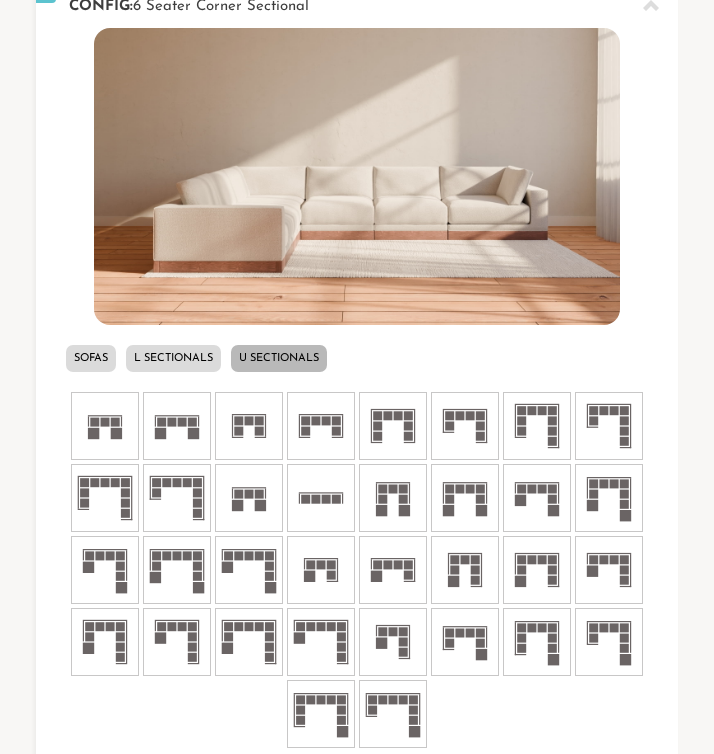 scroll, scrollTop: 0, scrollLeft: 1, axis: horizontal 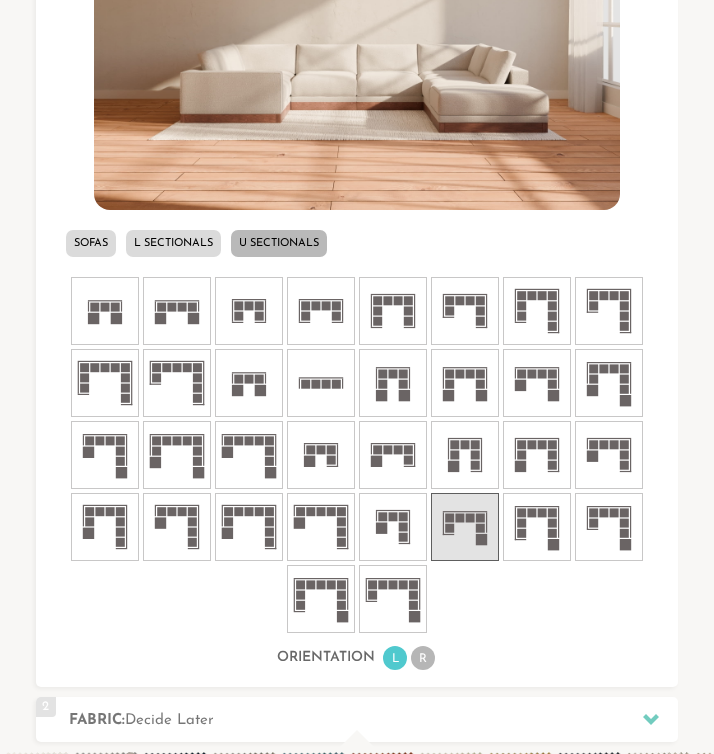 click on "R" at bounding box center [423, 658] 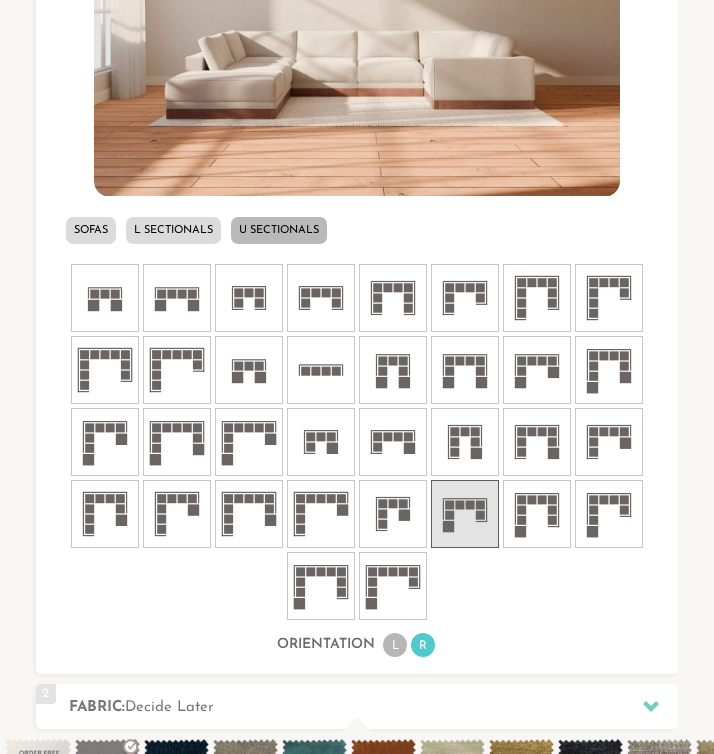 scroll, scrollTop: 768, scrollLeft: 0, axis: vertical 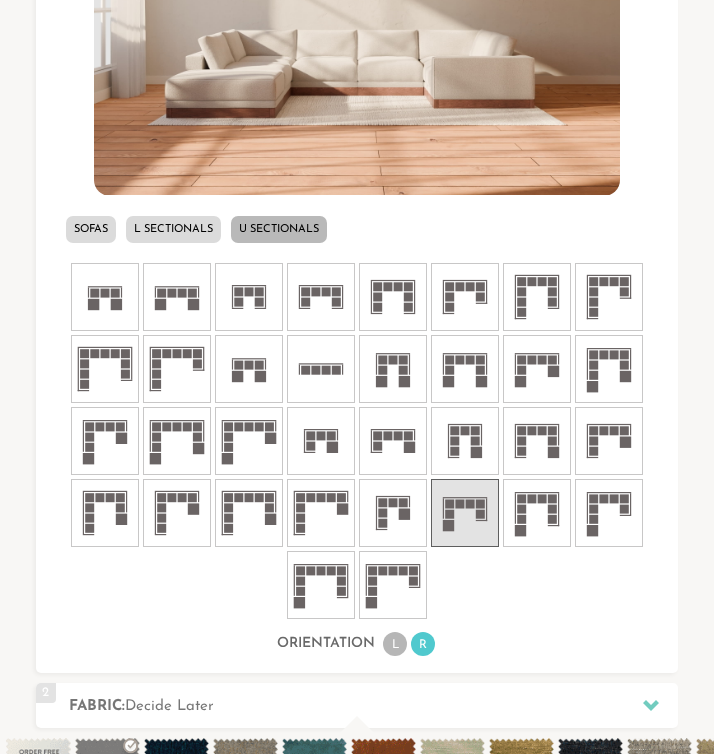 click on "1
Config:   7 Seater Open End U Sectional
R
Sofas L Sectionals U Sectionals" at bounding box center (357, 263) 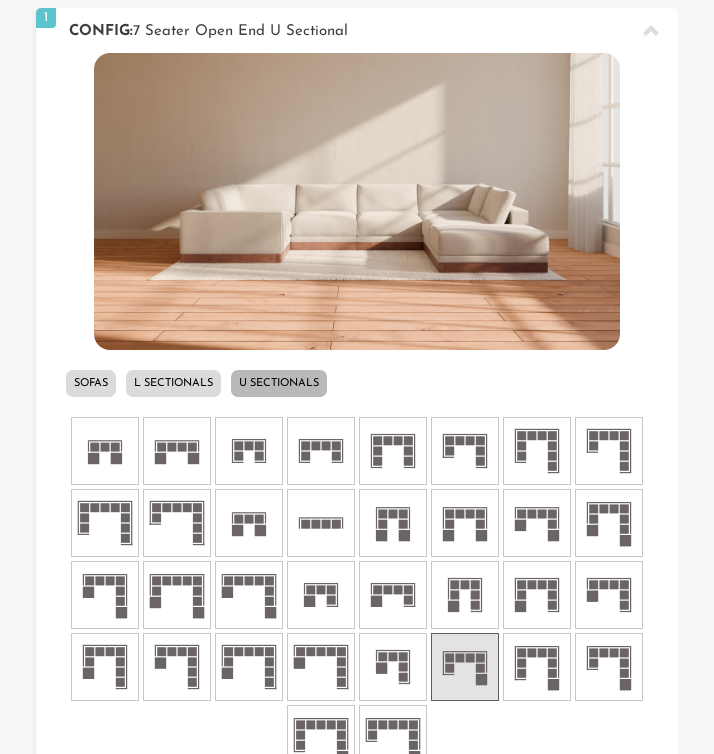scroll, scrollTop: 637, scrollLeft: 0, axis: vertical 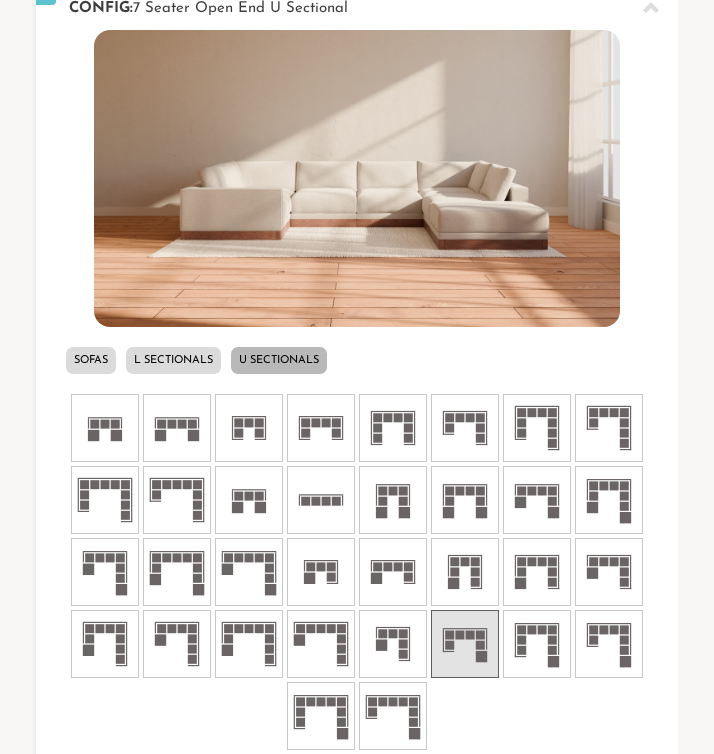 click 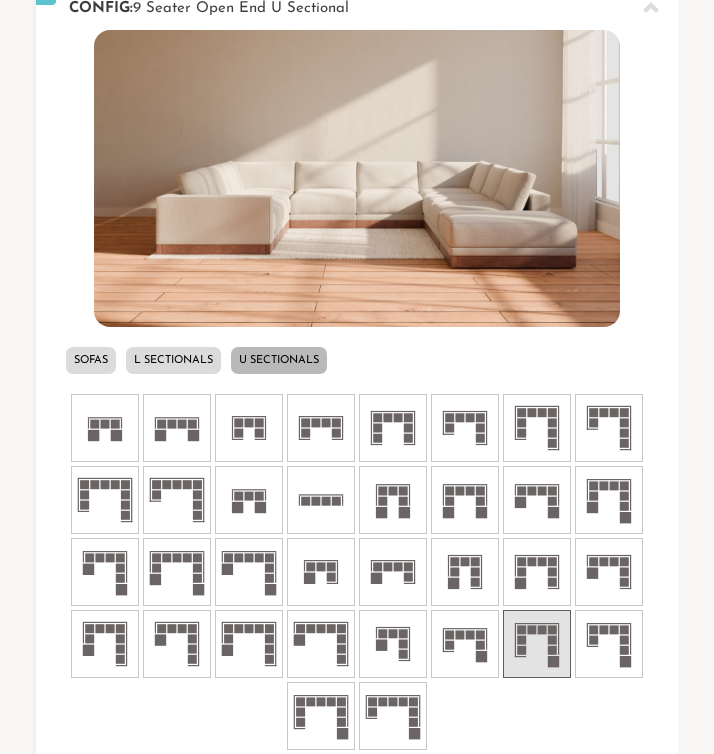 click 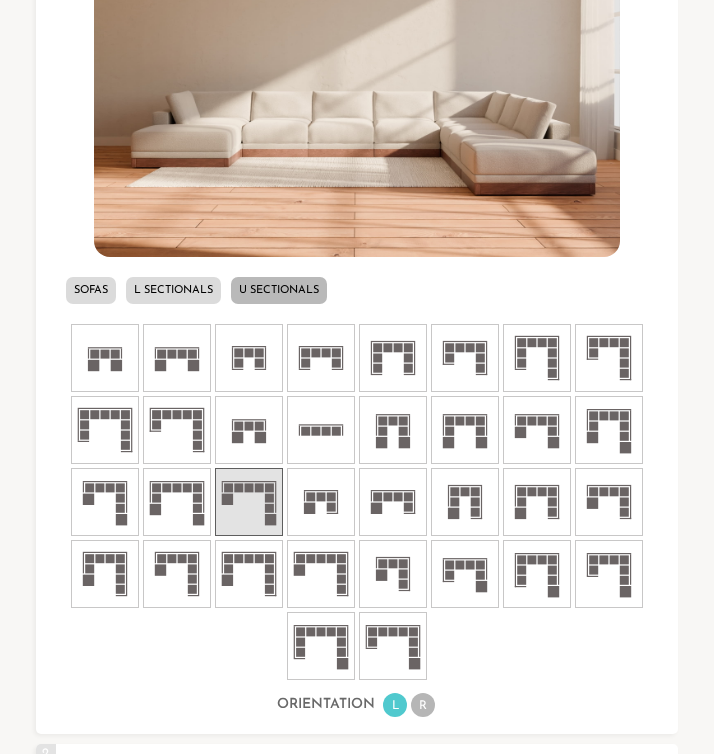 scroll, scrollTop: 723, scrollLeft: 0, axis: vertical 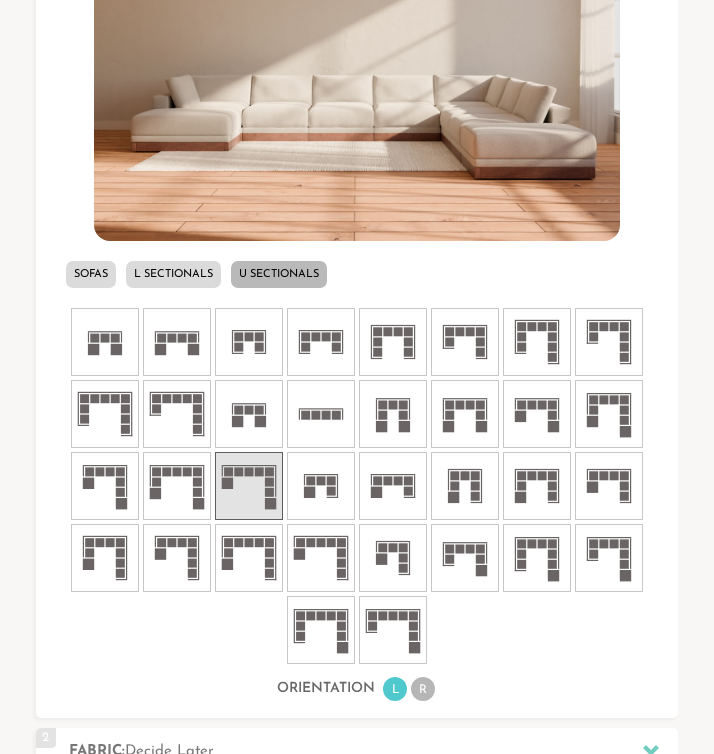 click on "R" at bounding box center [423, 689] 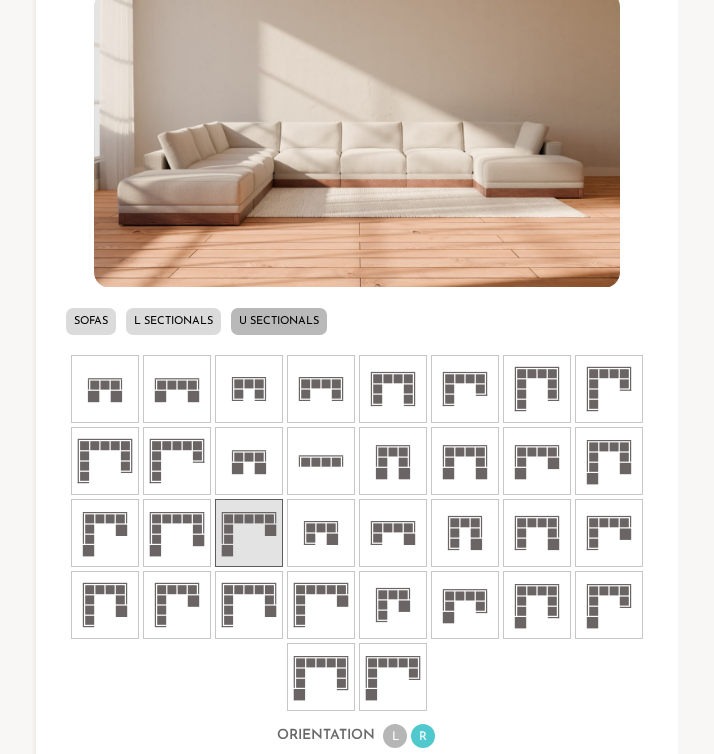 scroll, scrollTop: 674, scrollLeft: 0, axis: vertical 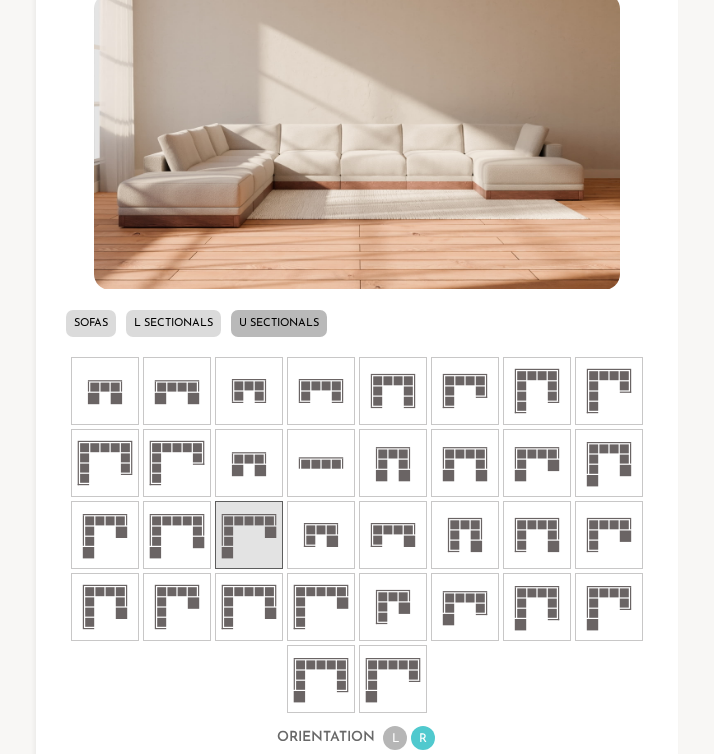 click 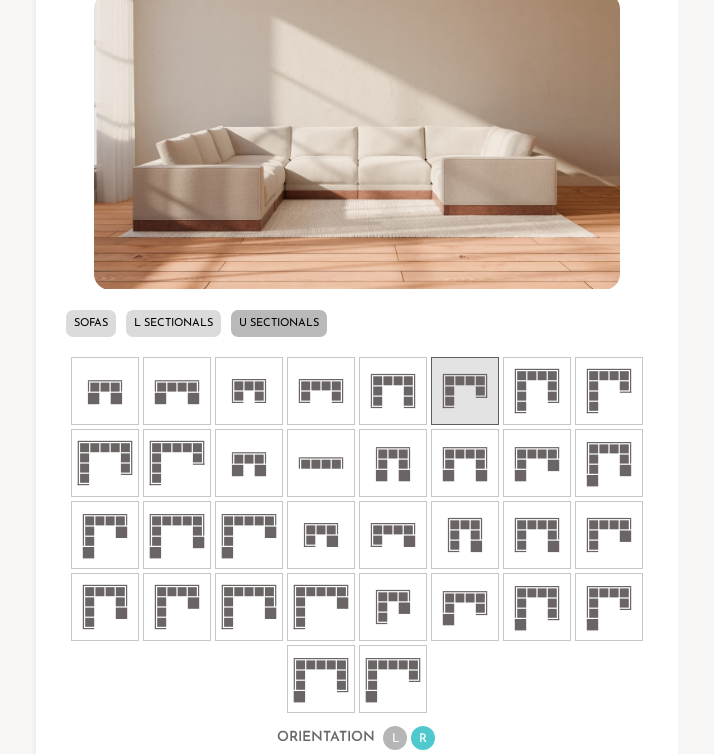 scroll, scrollTop: 18012, scrollLeft: 714, axis: both 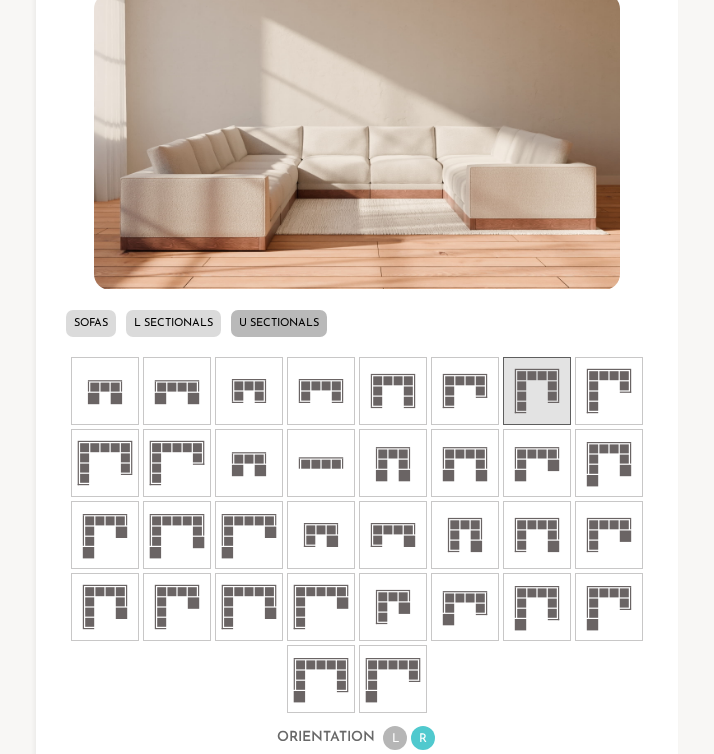 click 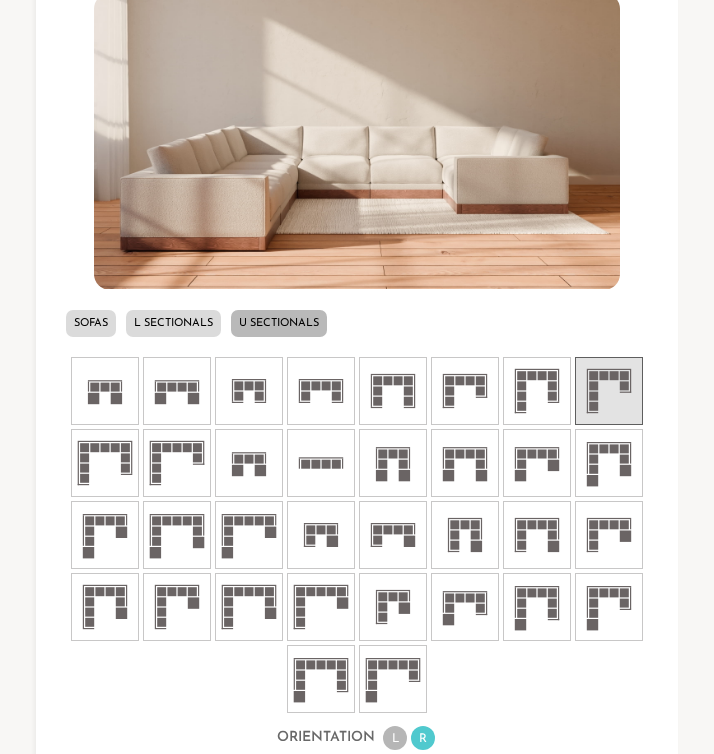 click 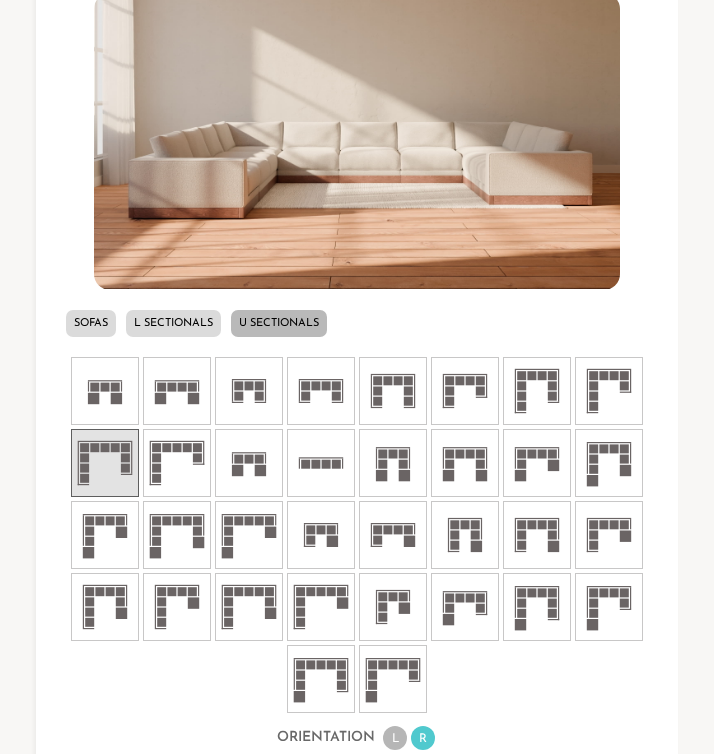 click 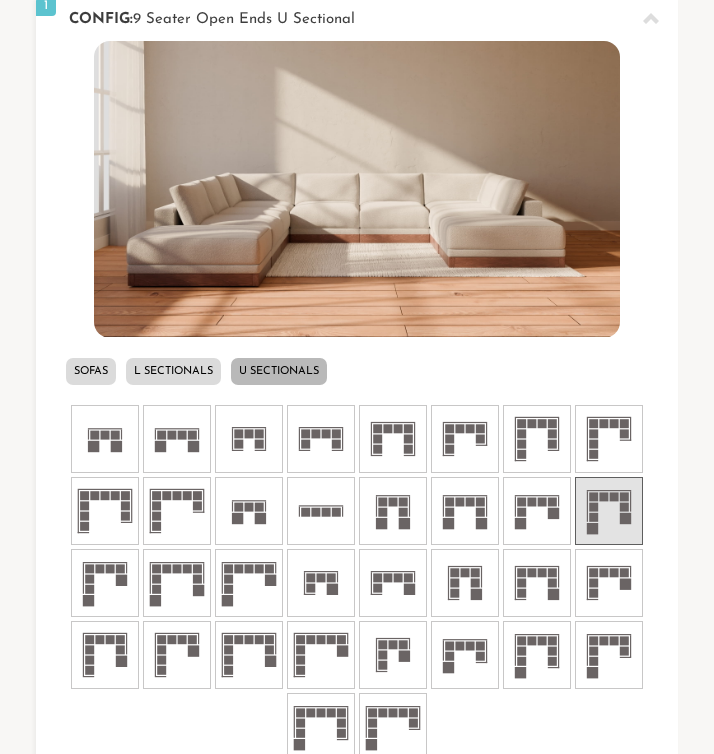 scroll, scrollTop: 623, scrollLeft: 0, axis: vertical 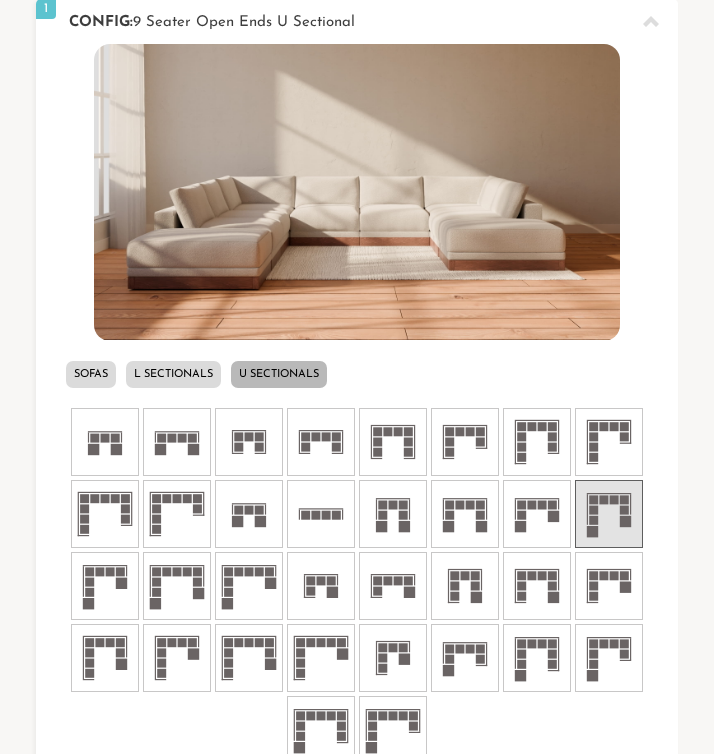 click 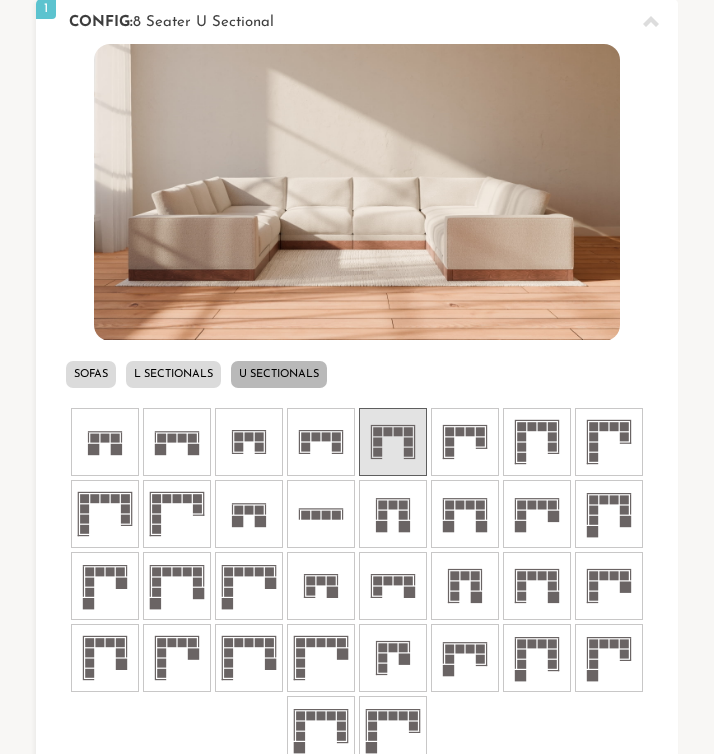 click 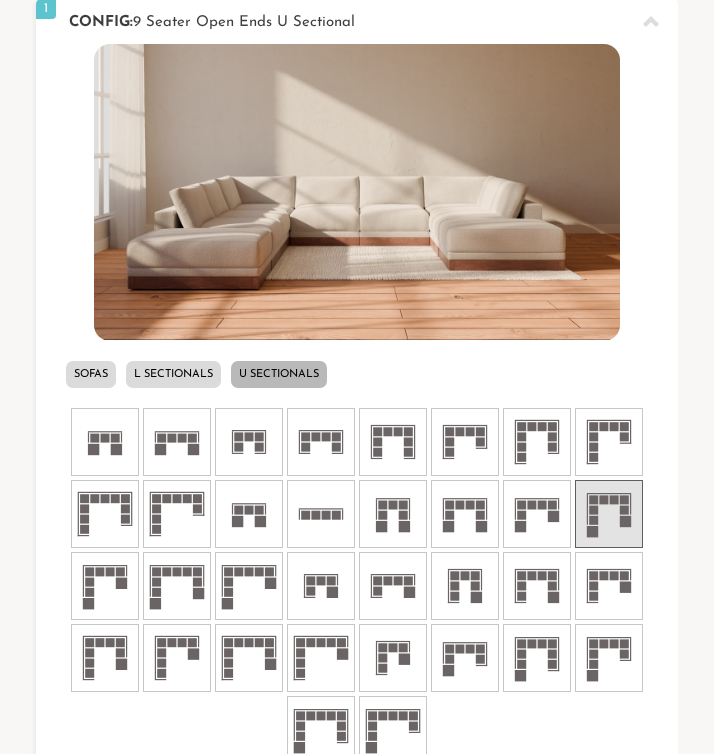 scroll, scrollTop: 0, scrollLeft: 1, axis: horizontal 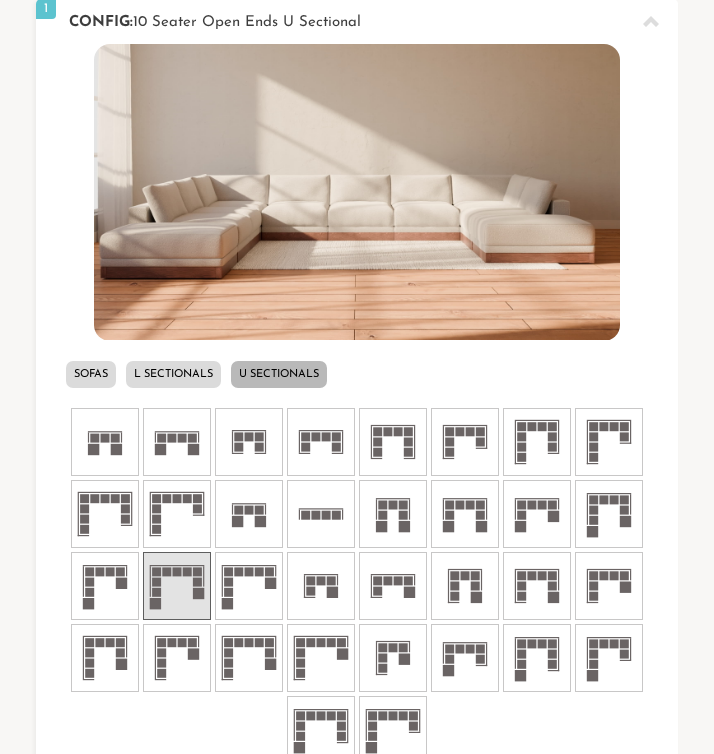 click 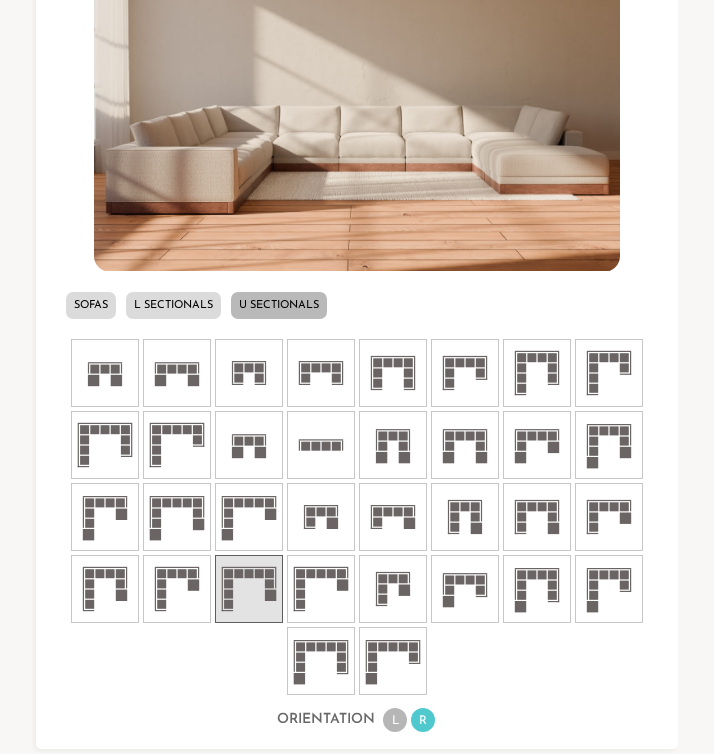 scroll, scrollTop: 695, scrollLeft: 0, axis: vertical 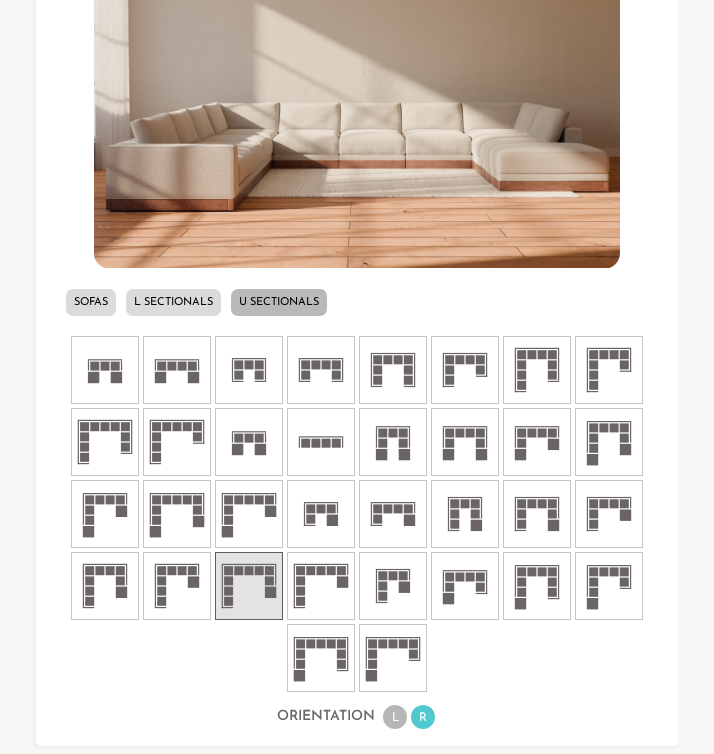 click 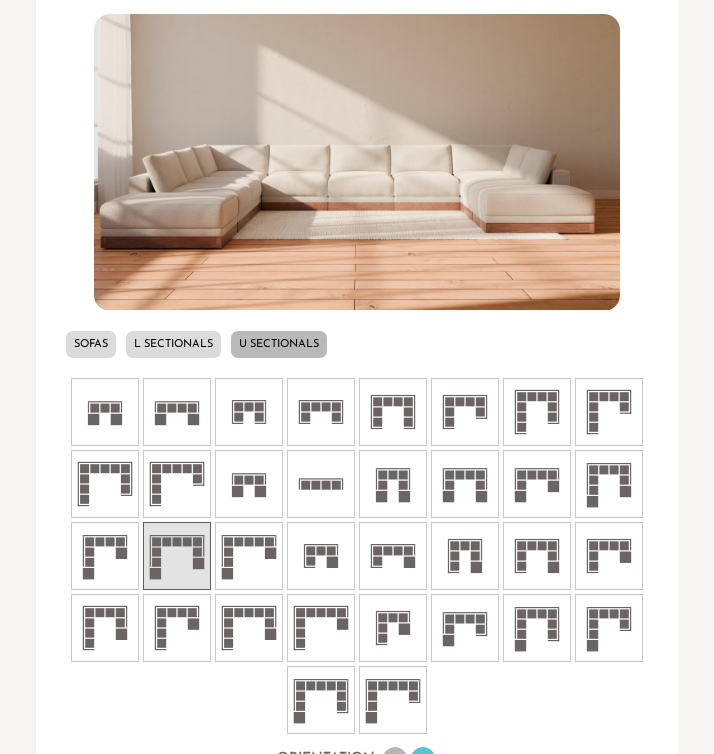 scroll, scrollTop: 658, scrollLeft: 0, axis: vertical 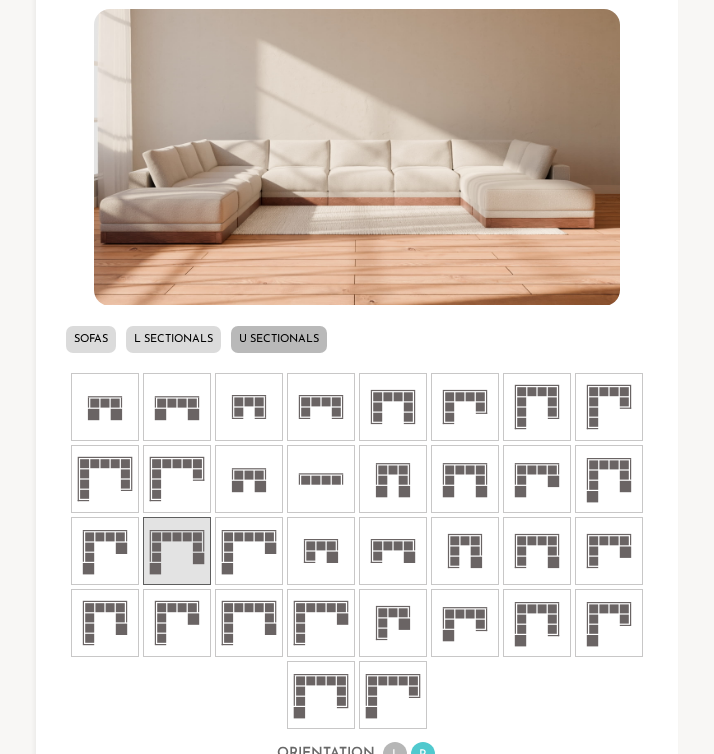 click 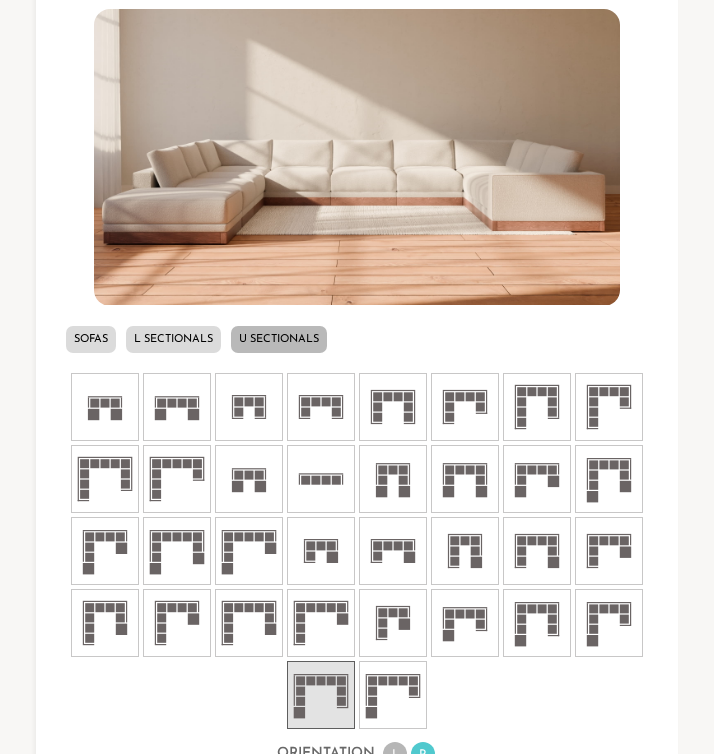 click 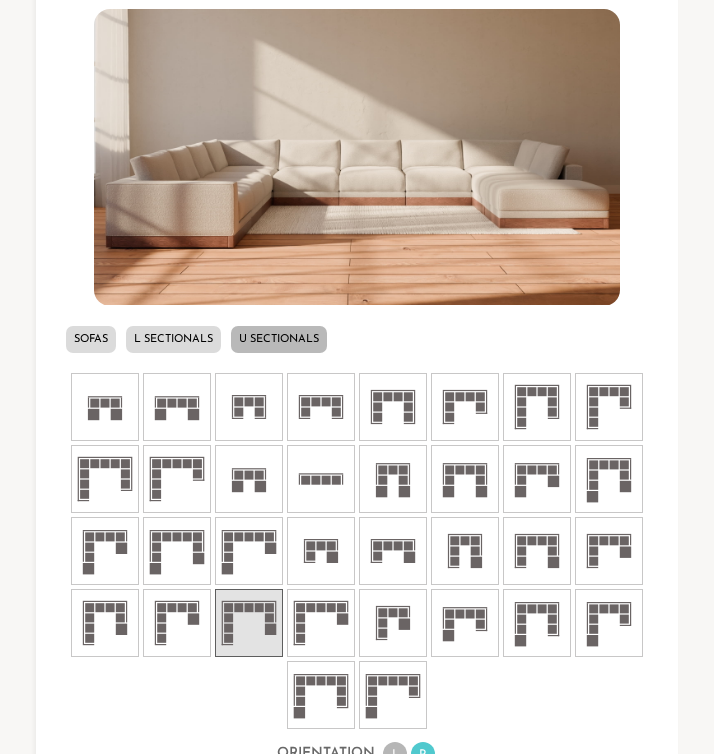 click 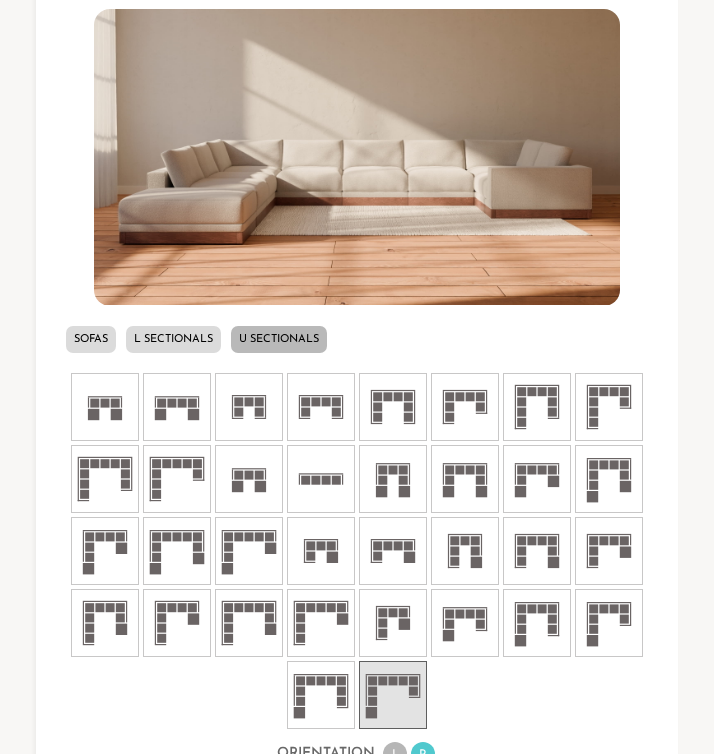 click 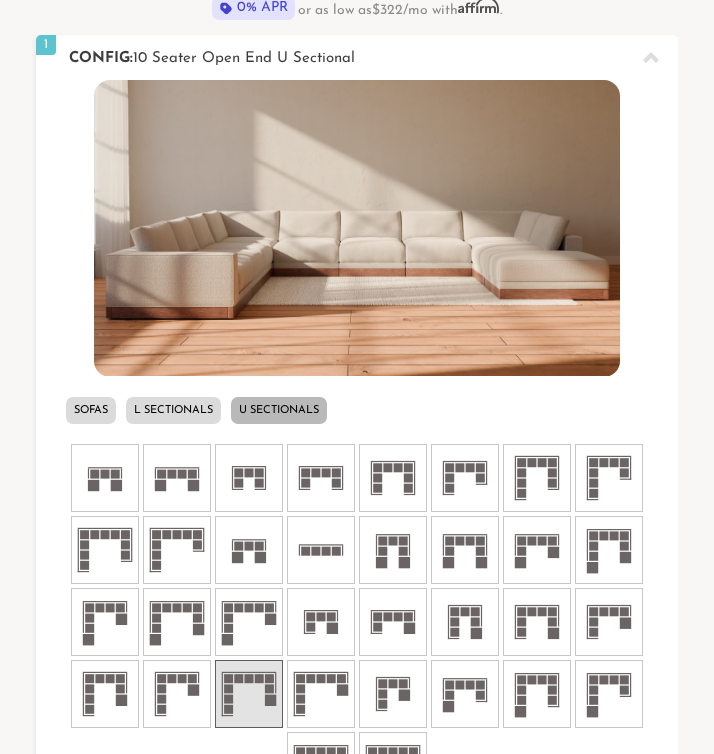 scroll, scrollTop: 586, scrollLeft: 0, axis: vertical 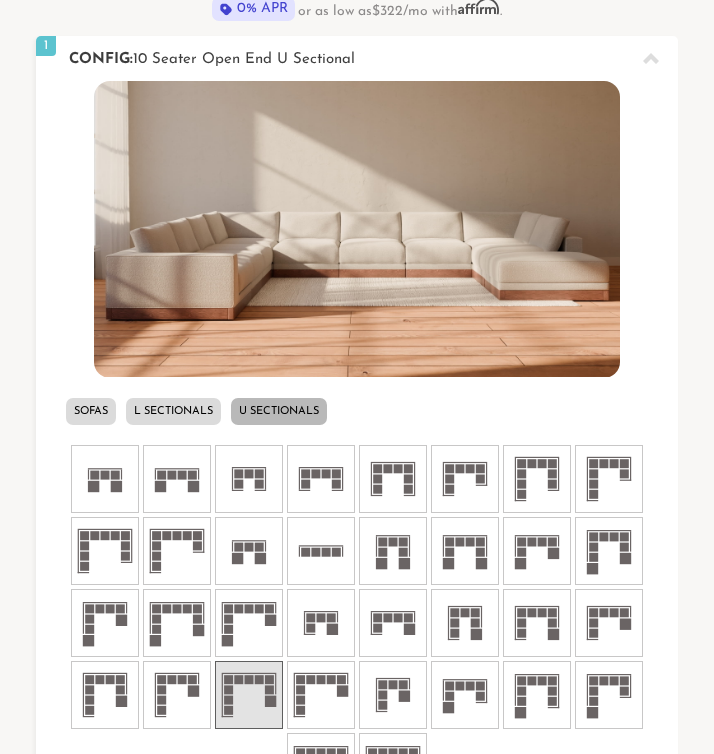 click at bounding box center (357, 229) 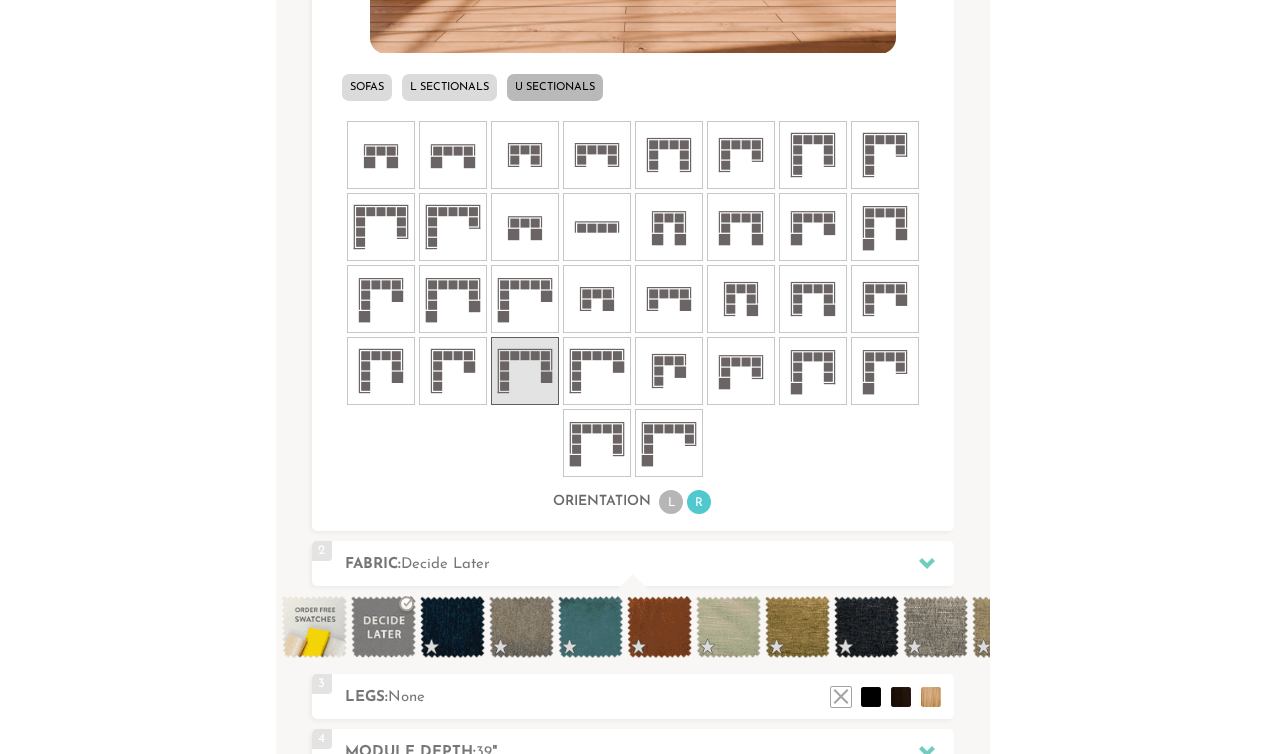 scroll, scrollTop: 924, scrollLeft: 0, axis: vertical 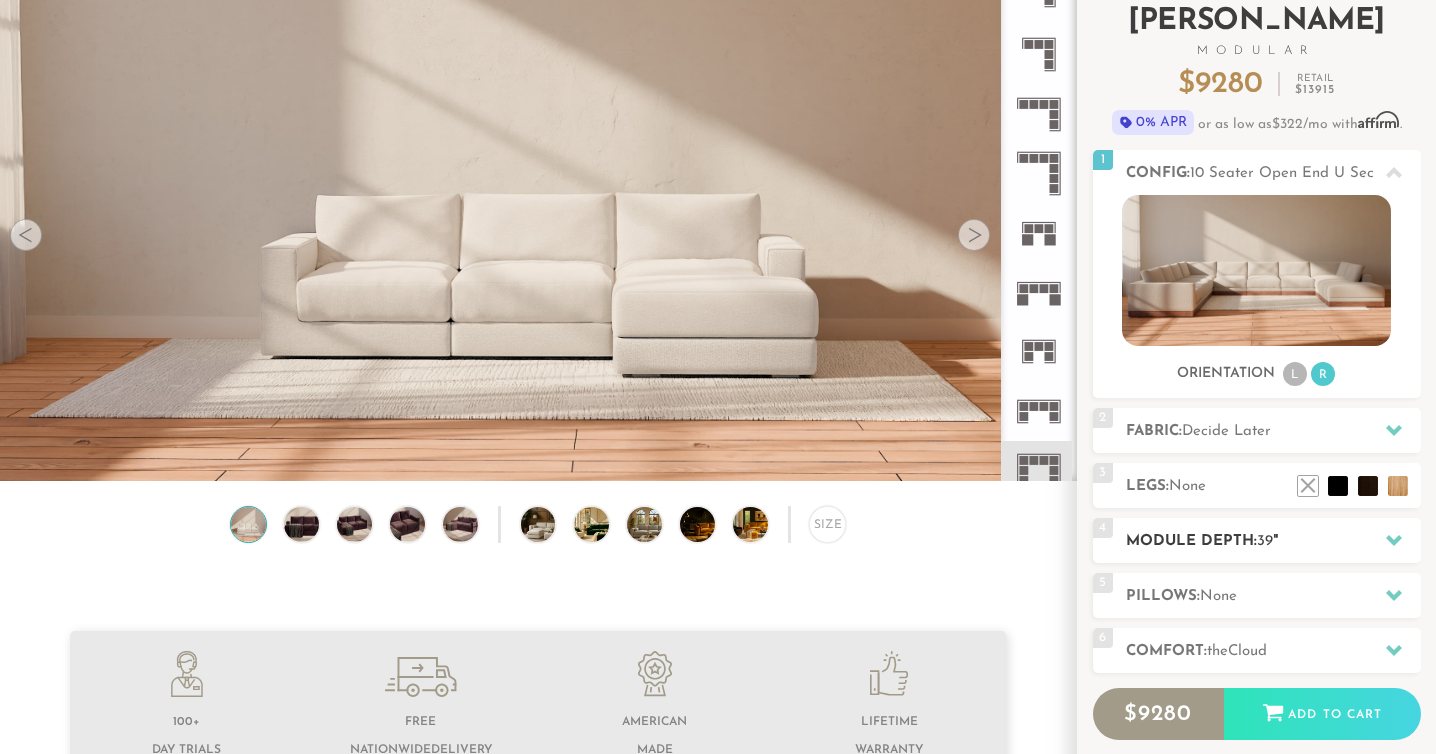 click on "39" at bounding box center [1265, 541] 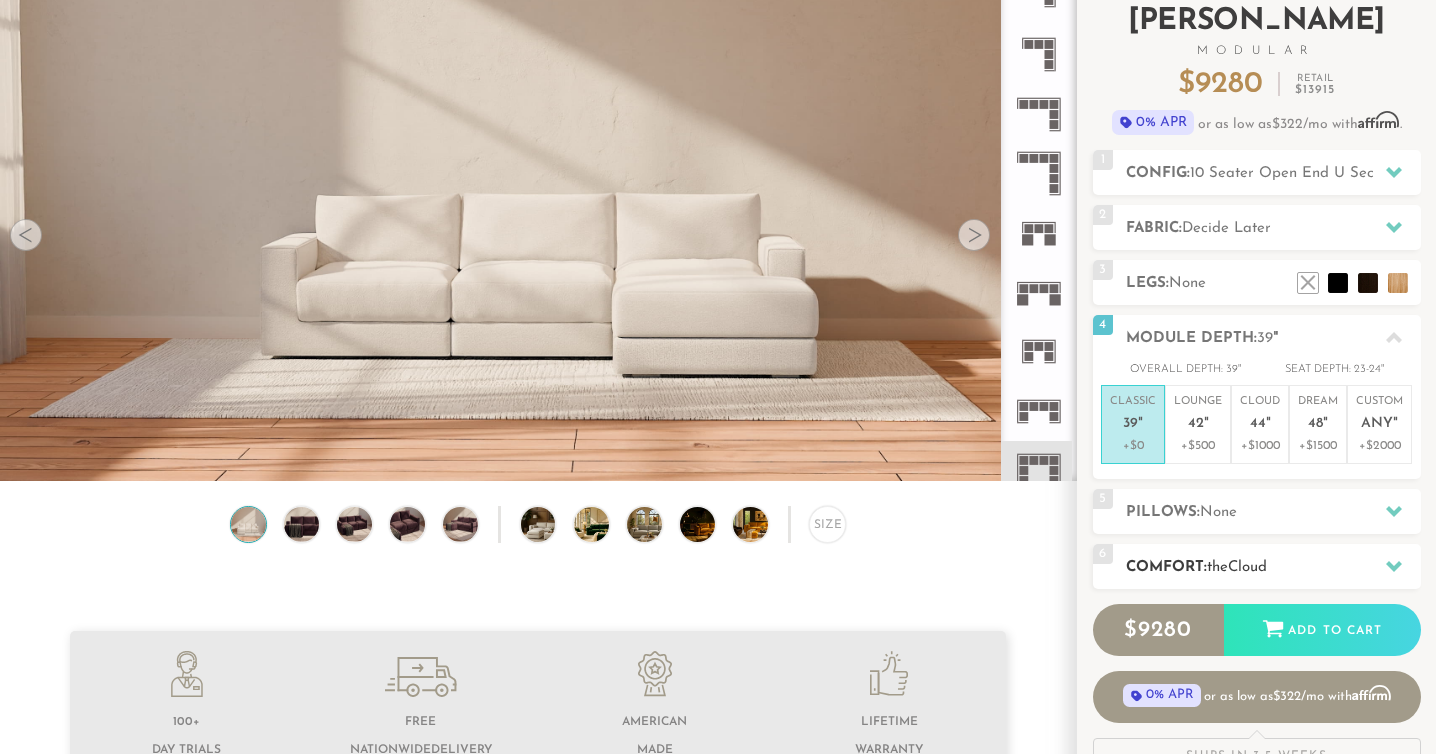 click on "Comfort:  the  Cloud" at bounding box center (1273, 567) 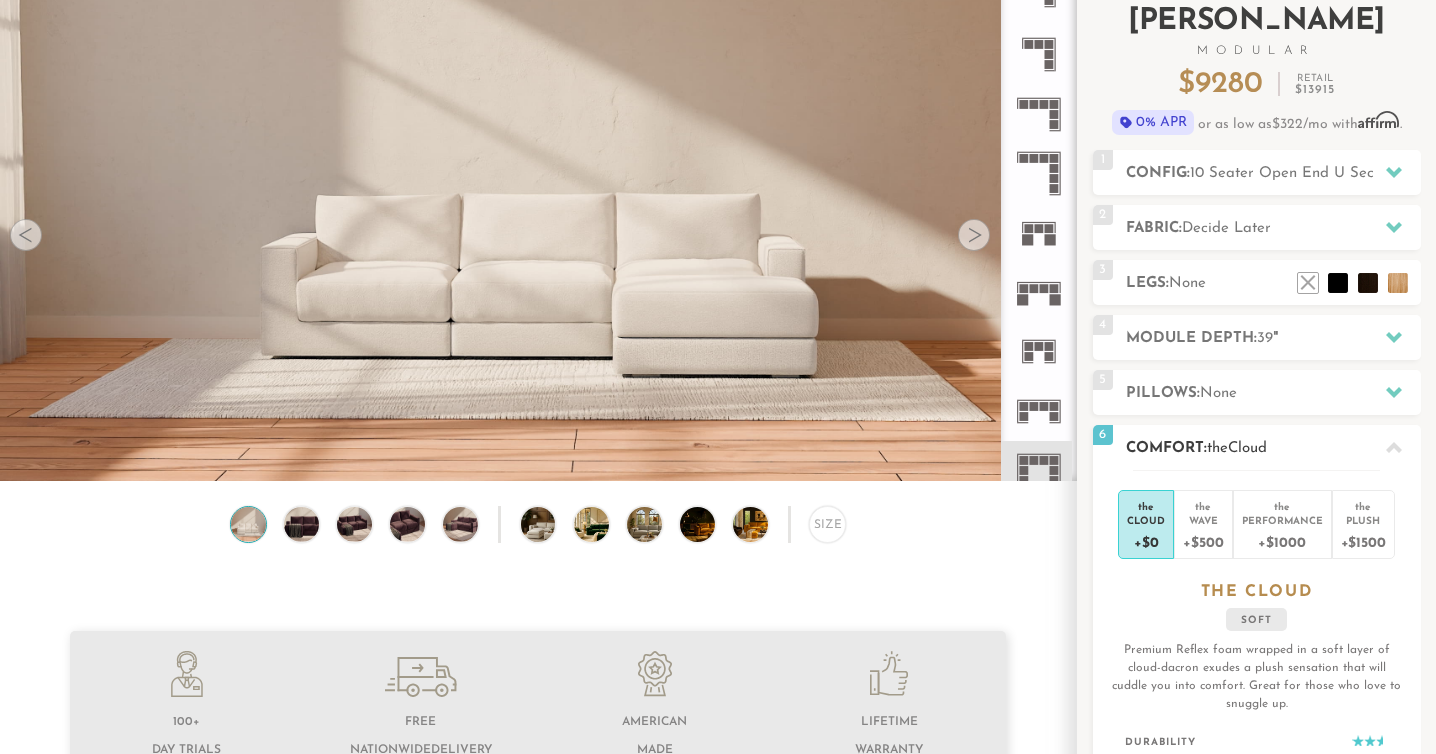 scroll, scrollTop: 142, scrollLeft: 0, axis: vertical 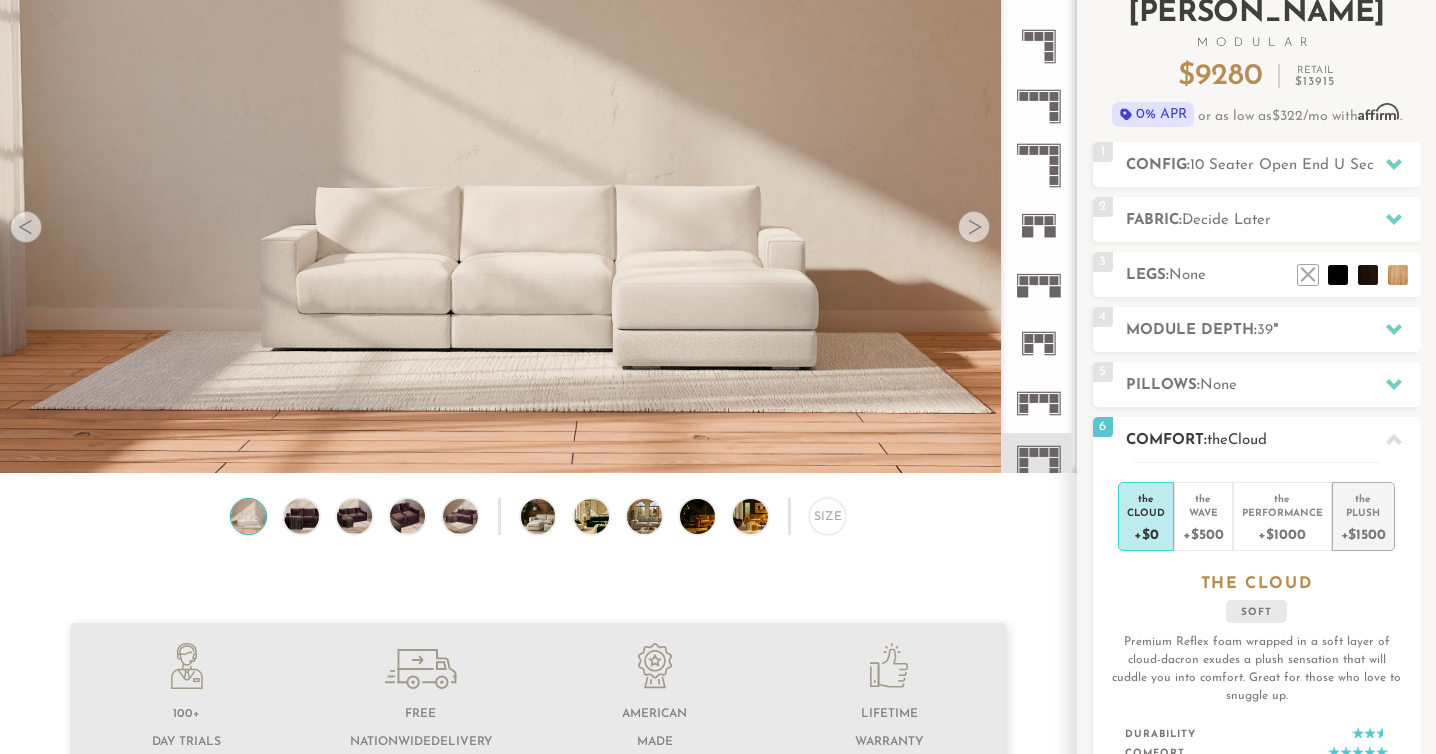 click on "Plush" at bounding box center [1363, 512] 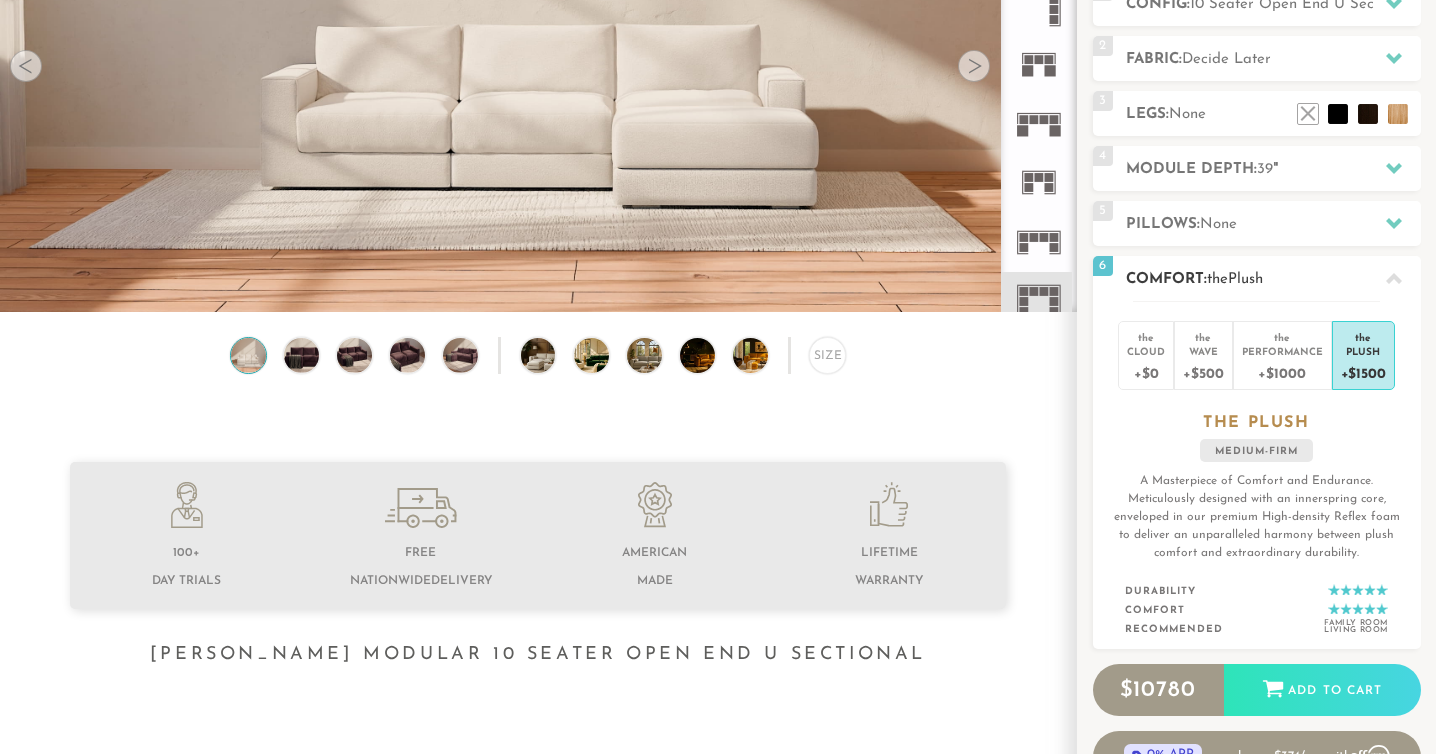scroll, scrollTop: 308, scrollLeft: 0, axis: vertical 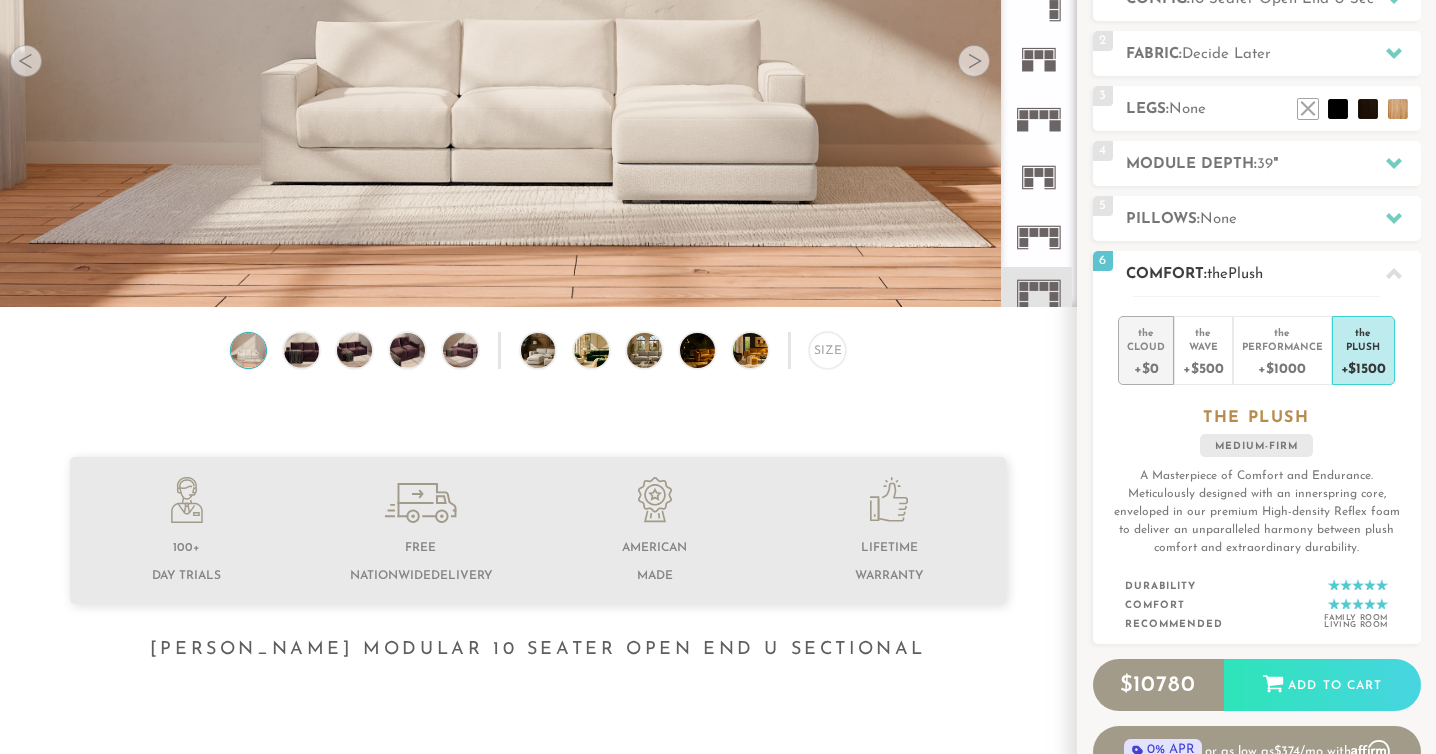 click on "+$0" at bounding box center [1146, 367] 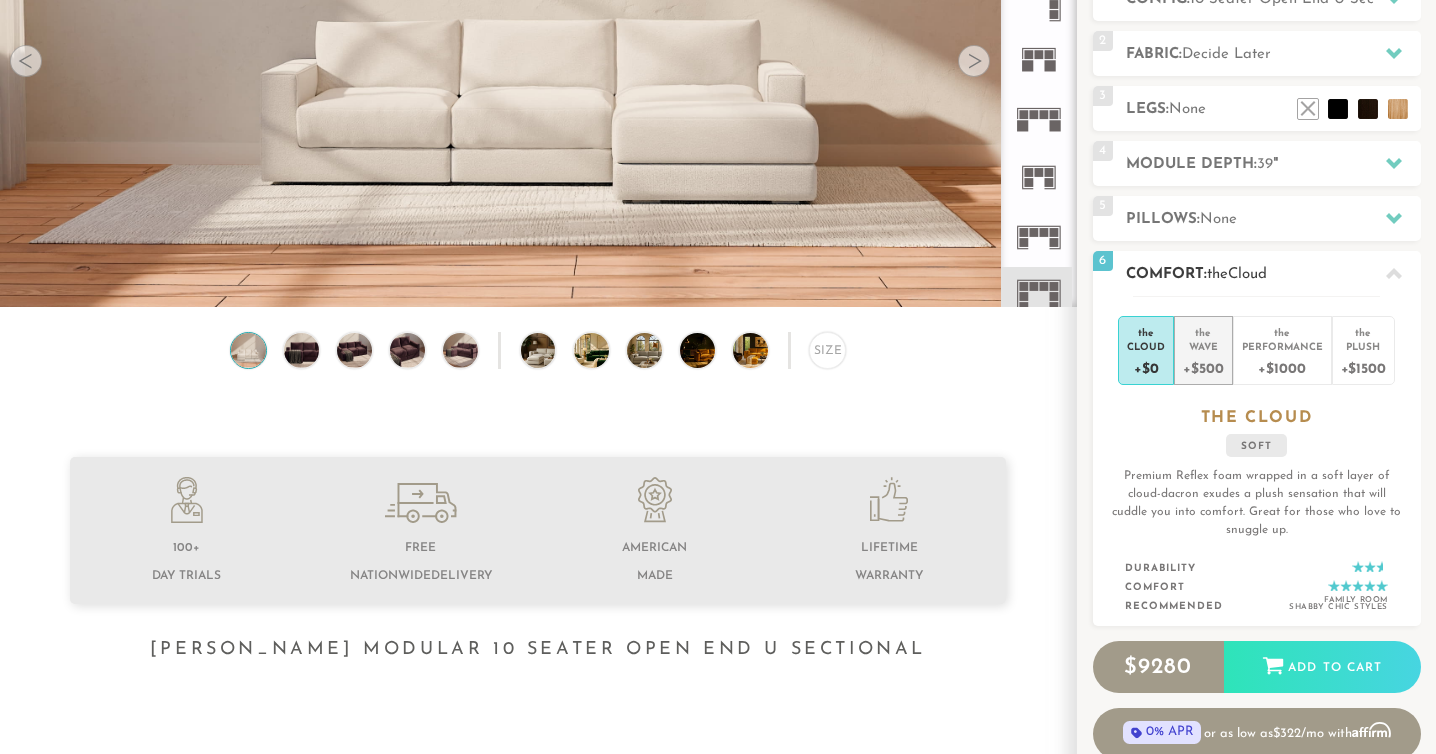 click on "+$500" at bounding box center [1203, 367] 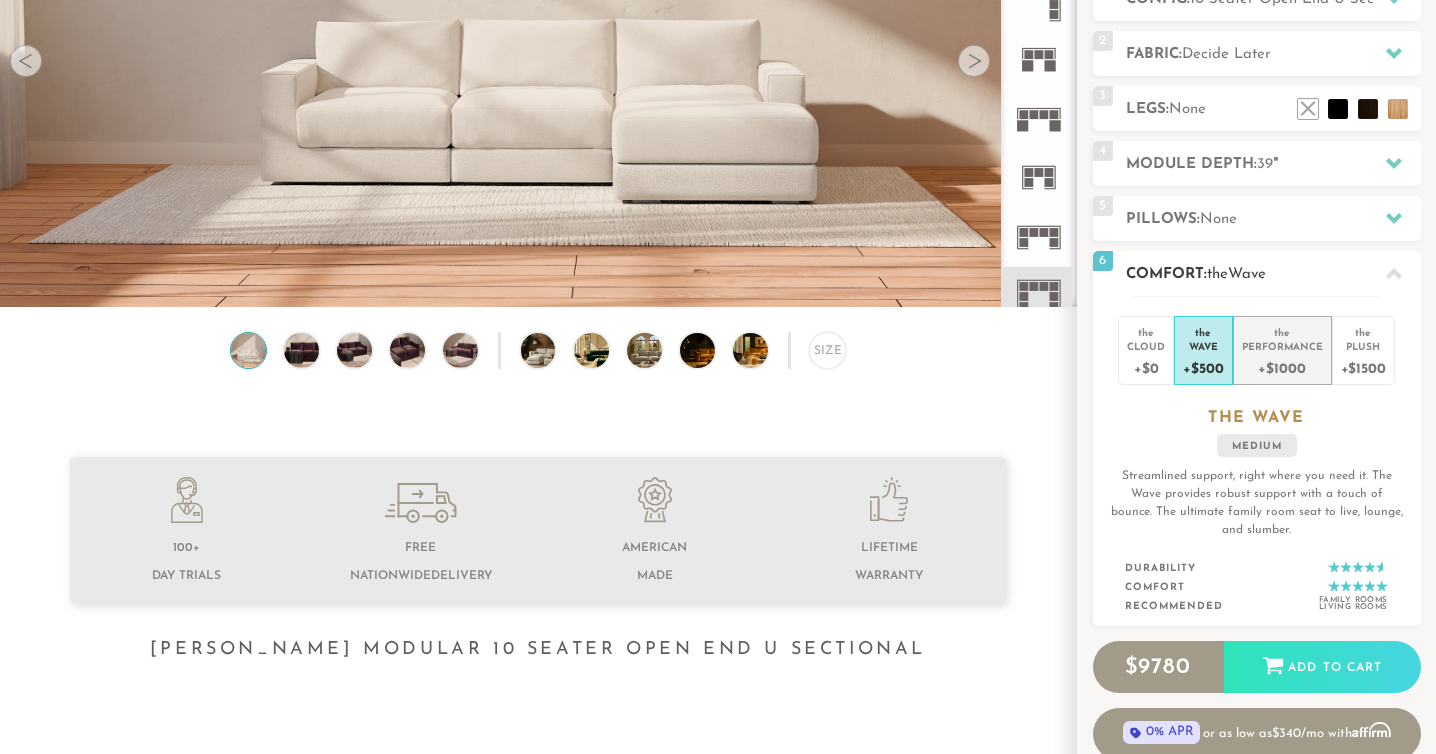 click on "+$1000" at bounding box center (1282, 367) 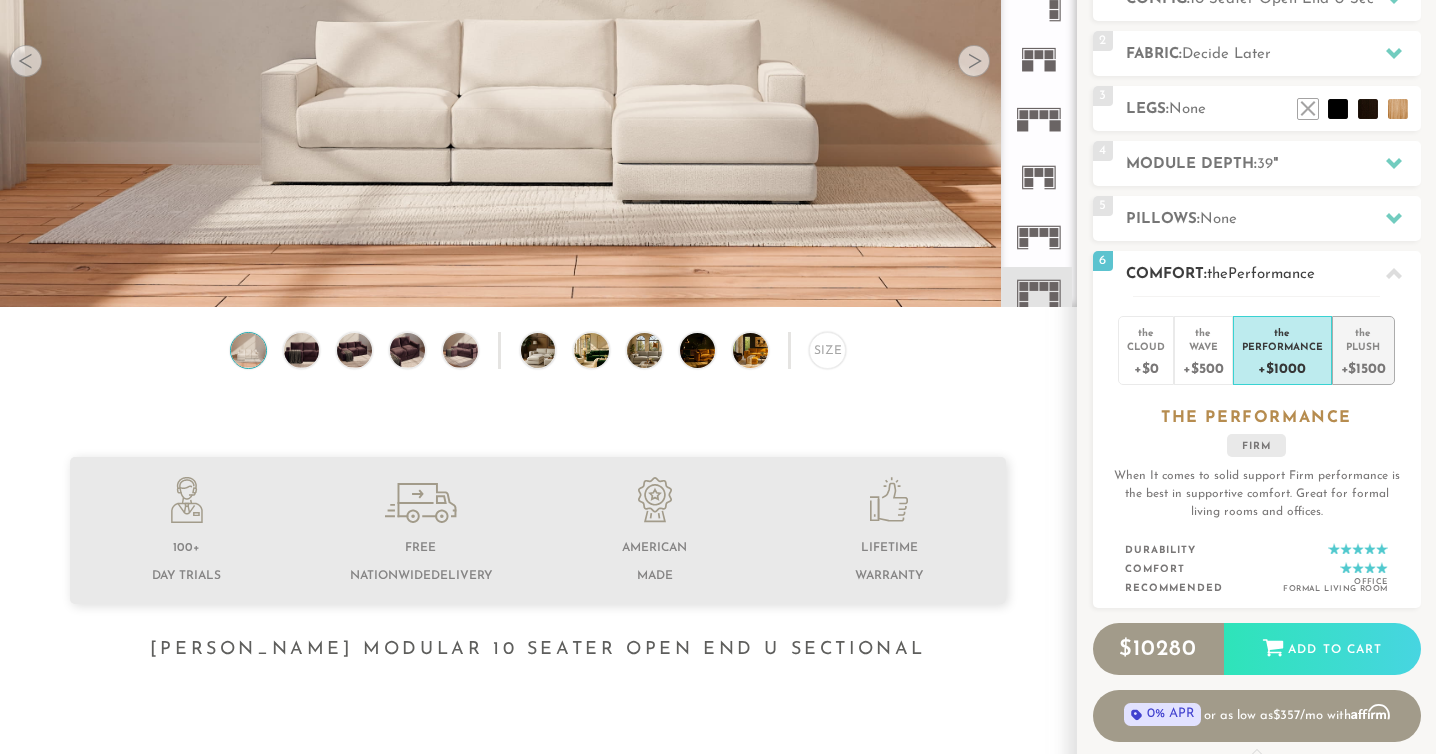 click on "+$1500" at bounding box center (1363, 367) 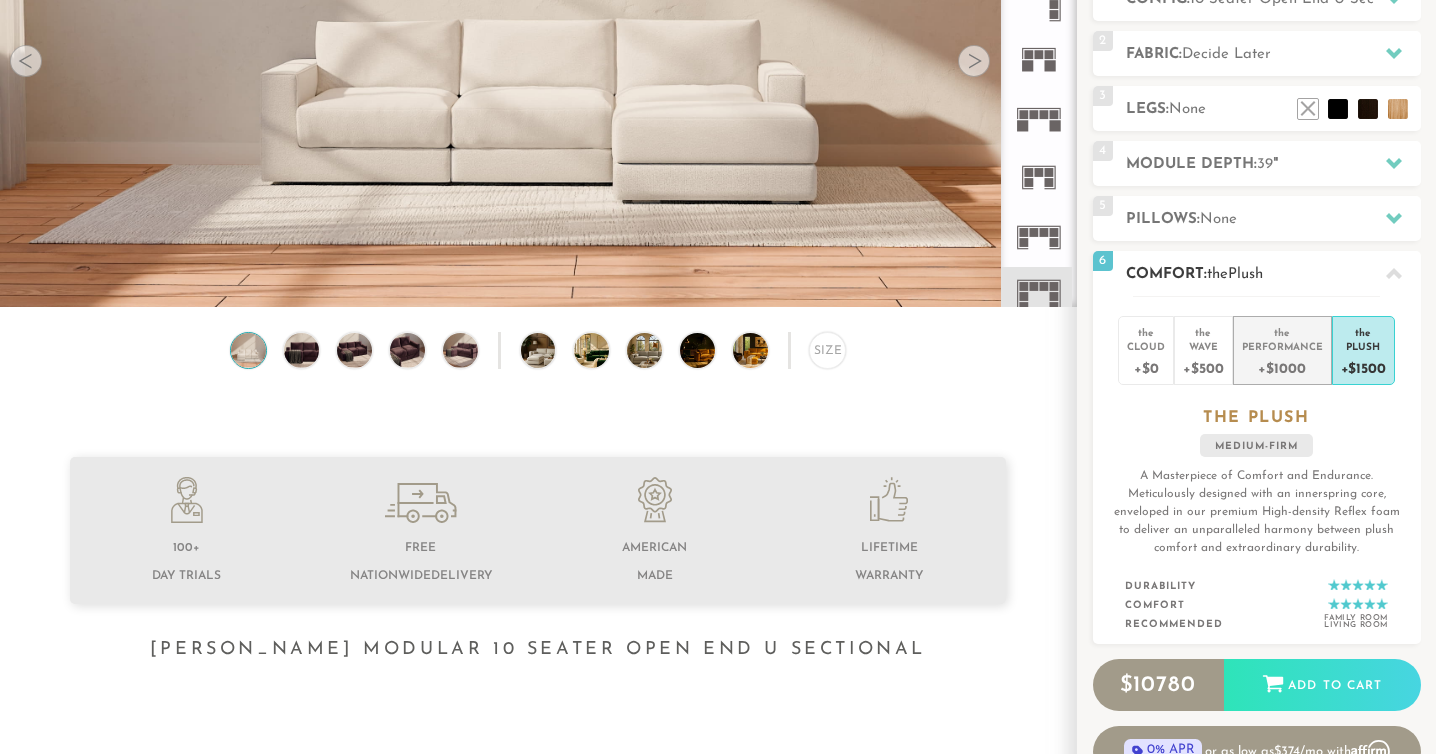 click on "+$1000" at bounding box center (1282, 367) 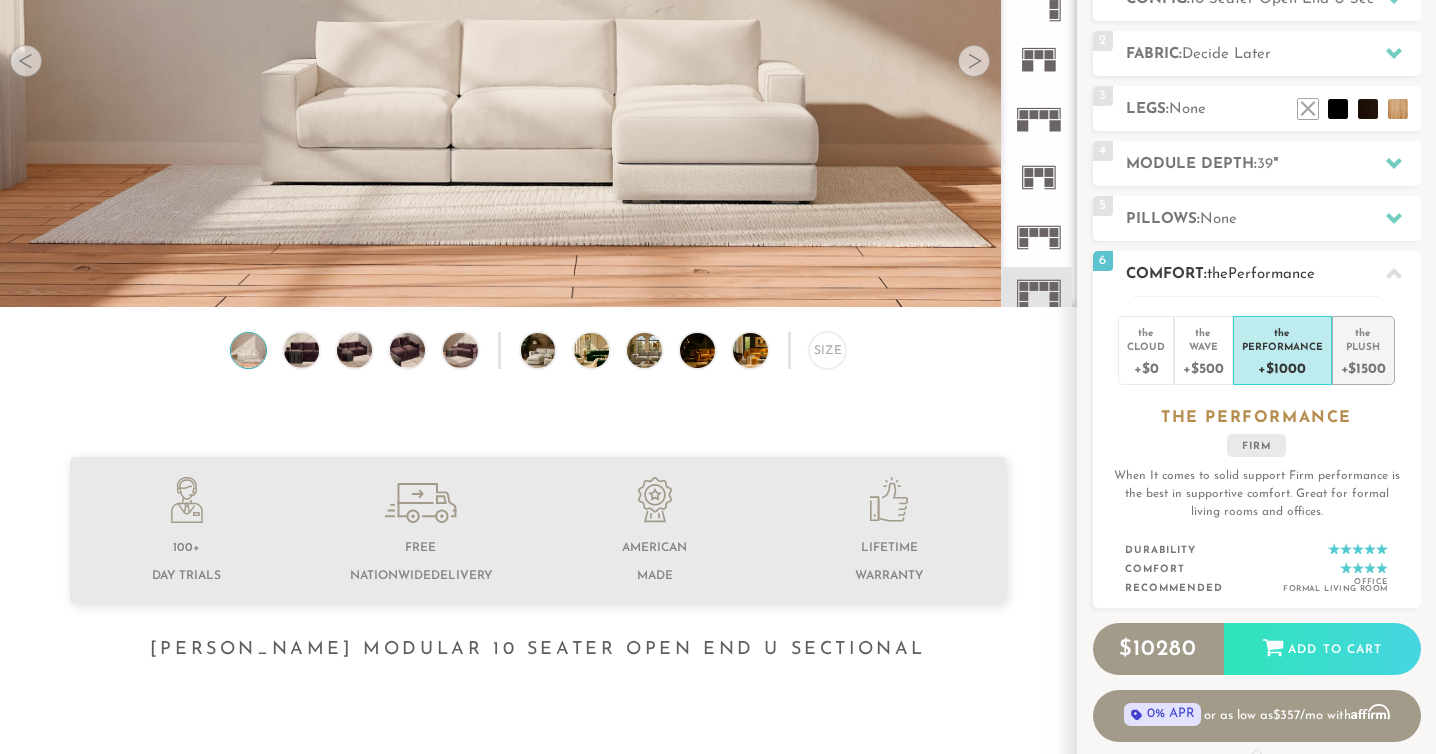 click on "+$1500" at bounding box center [1363, 367] 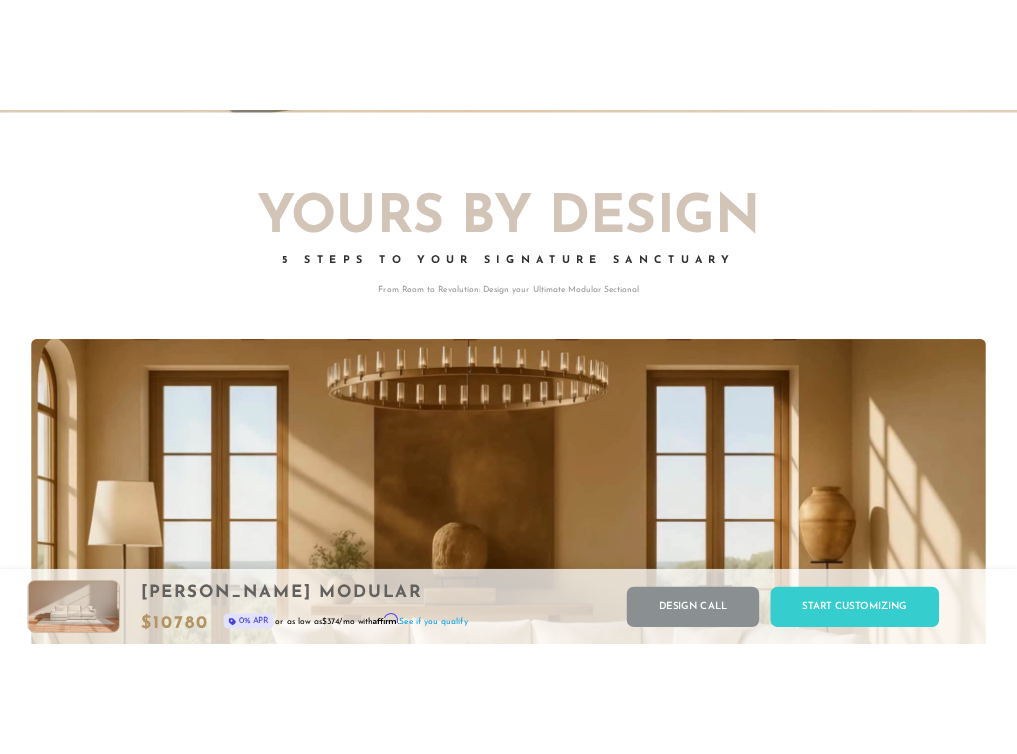 scroll, scrollTop: 2407, scrollLeft: 0, axis: vertical 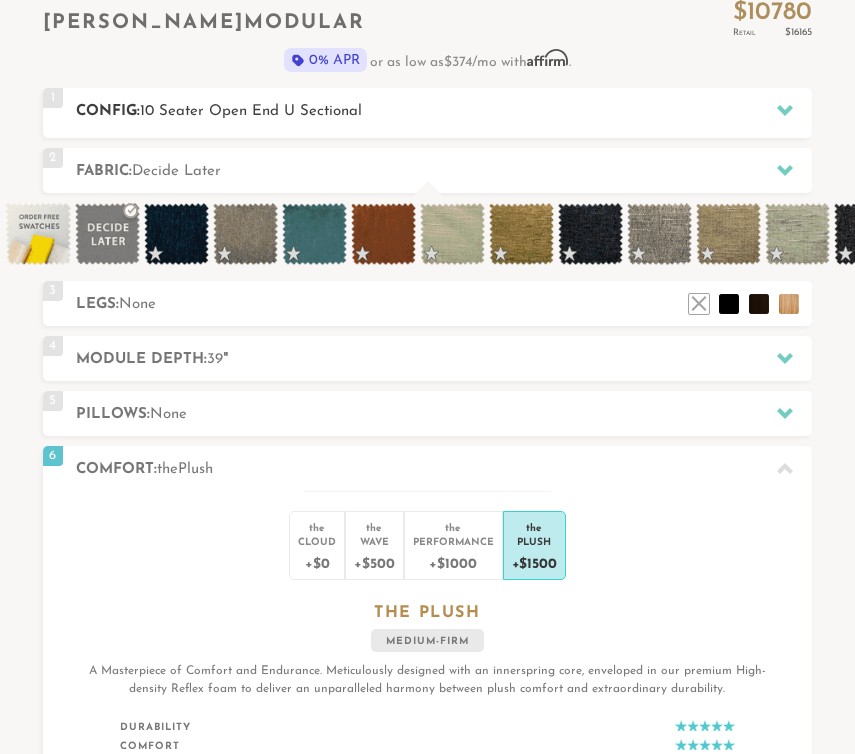 click at bounding box center [785, 110] 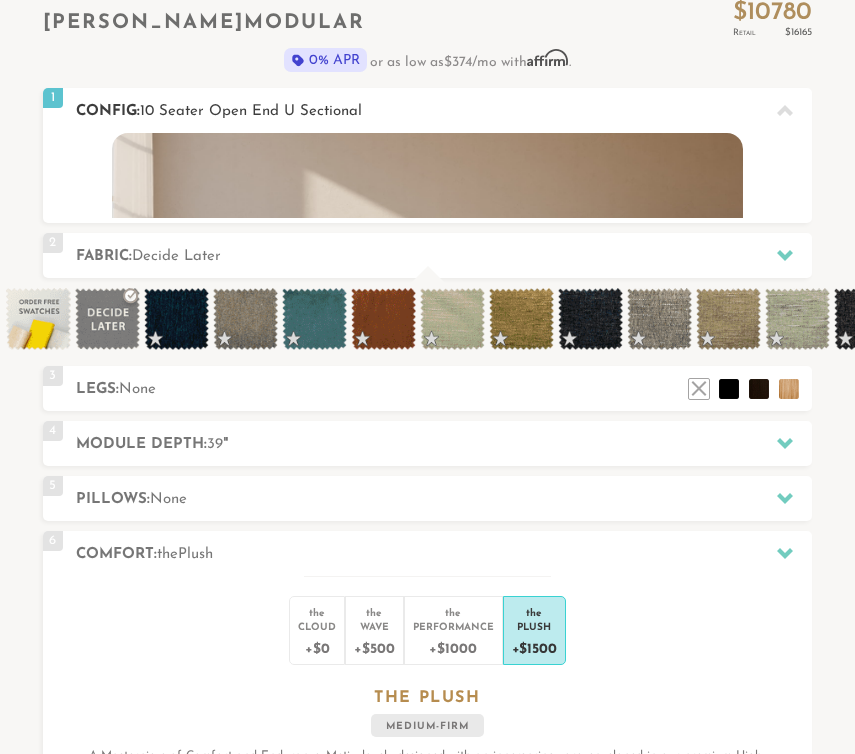 scroll, scrollTop: 0, scrollLeft: 1, axis: horizontal 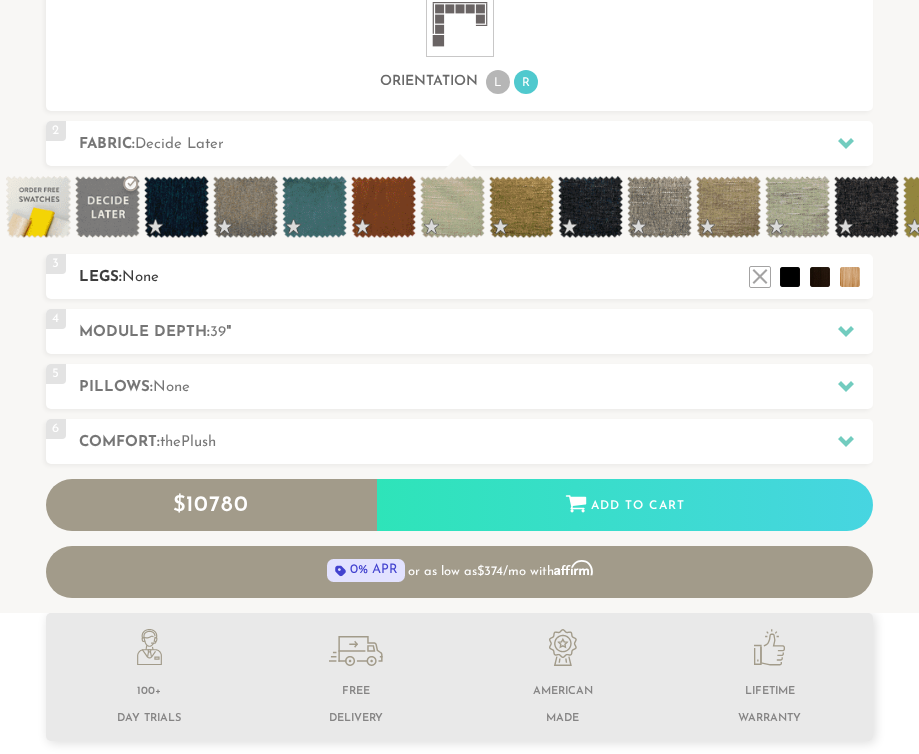 click on "3
Legs:  None
$0 $199
Nailheads:" at bounding box center (459, 276) 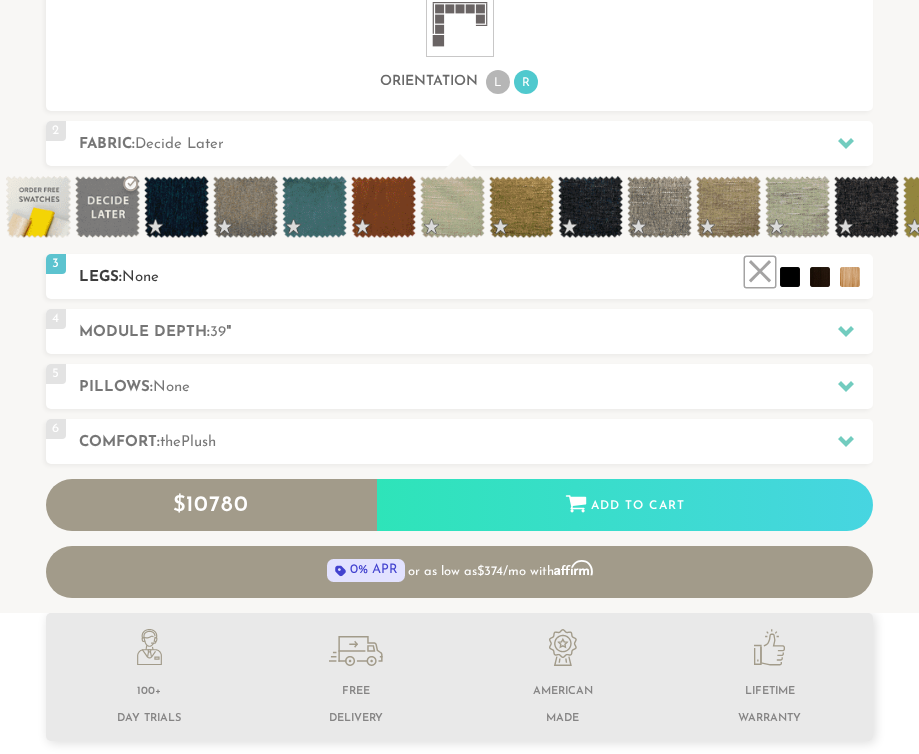 click at bounding box center (760, 272) 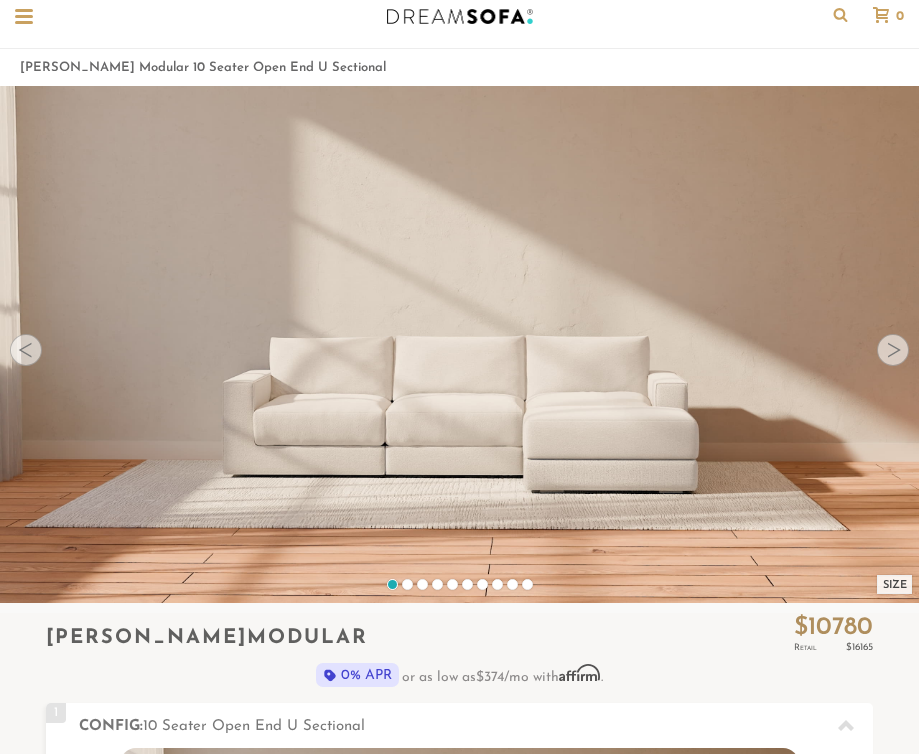 click at bounding box center (893, 350) 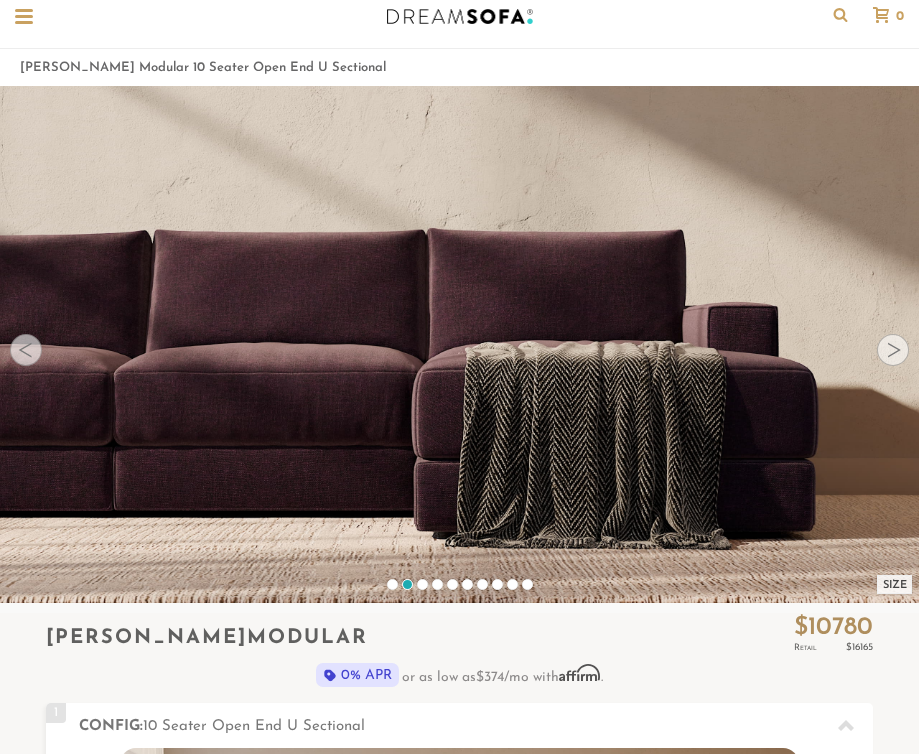 click at bounding box center (893, 350) 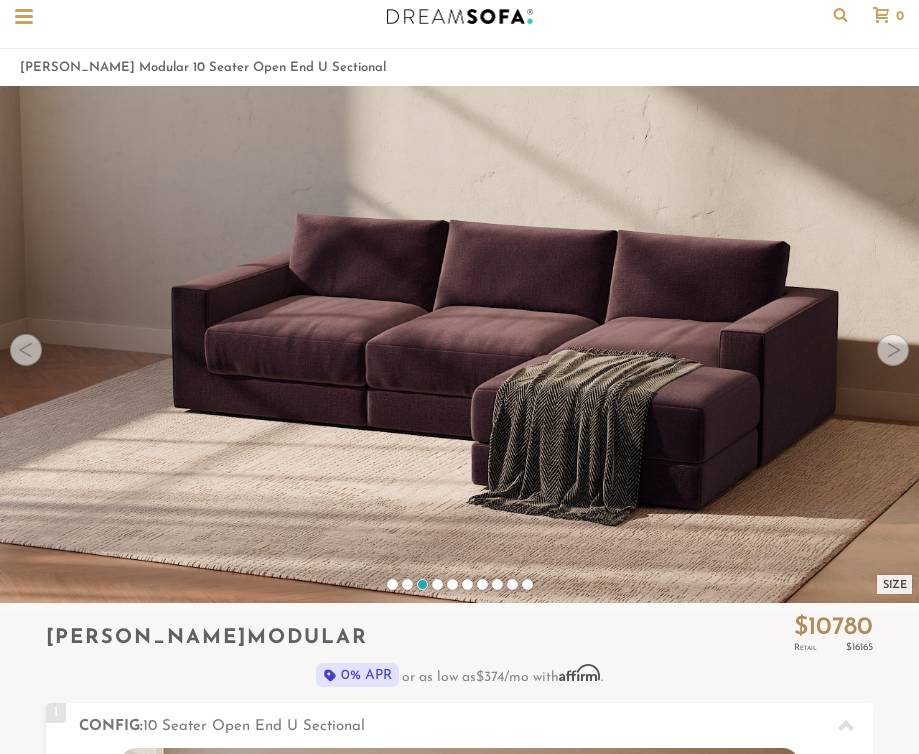 click at bounding box center [893, 350] 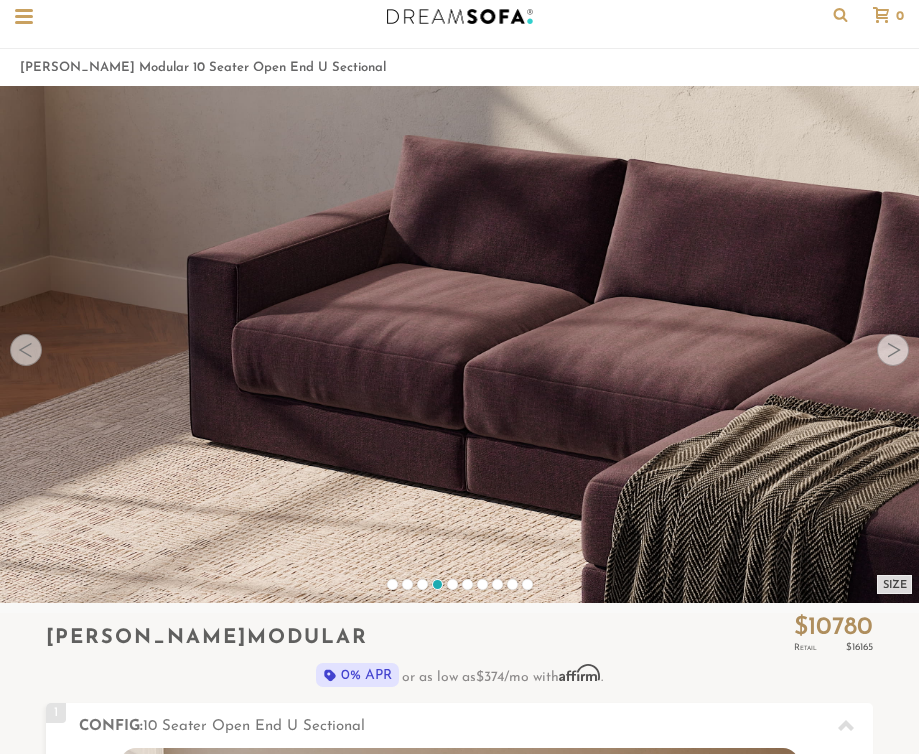 click at bounding box center [893, 350] 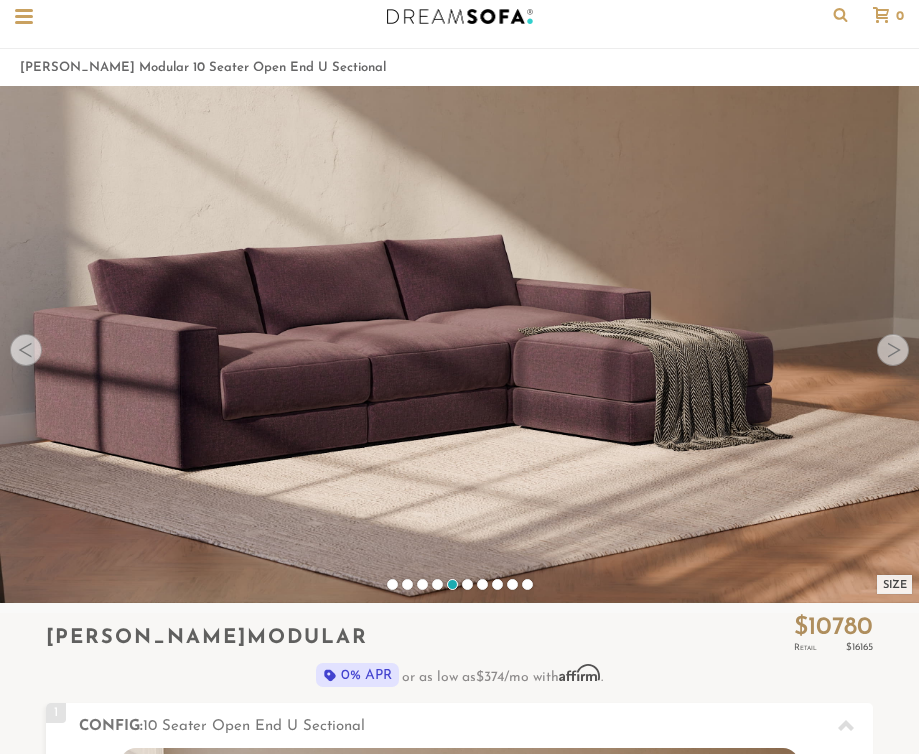 click at bounding box center [893, 350] 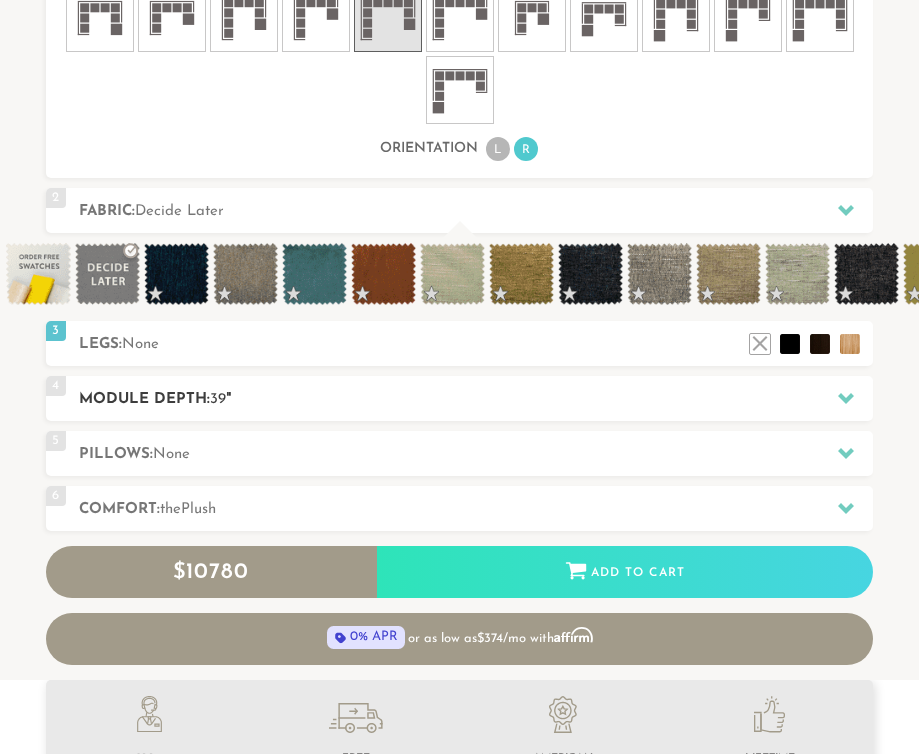 click on "4
Module Depth:  39 "" at bounding box center (459, 398) 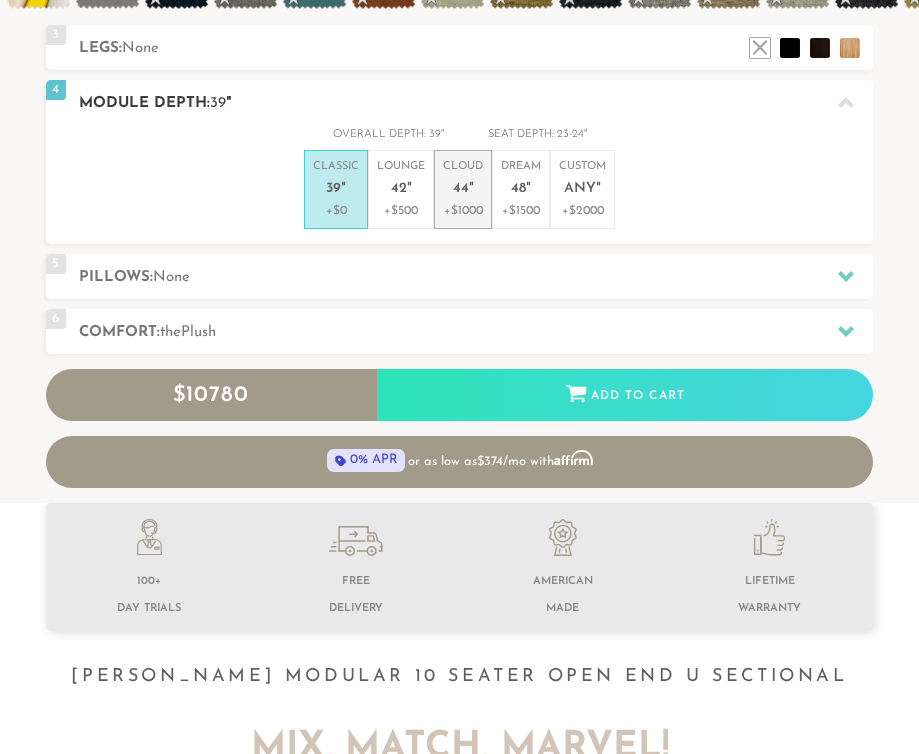 click on "Cloud 44 "" at bounding box center (463, 180) 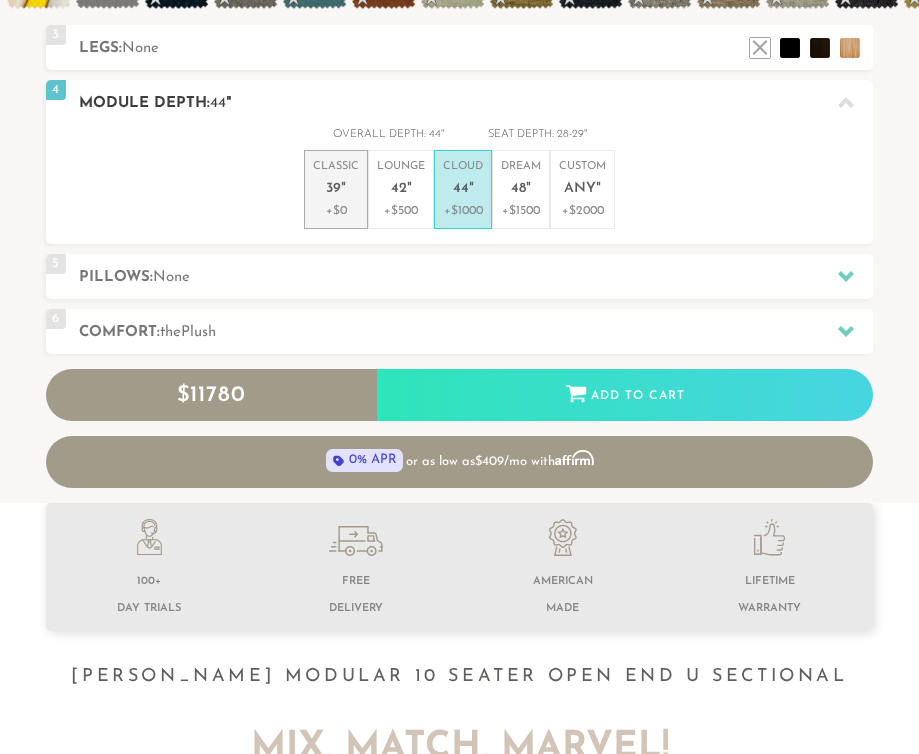 click on "Classic 39 "" at bounding box center [336, 180] 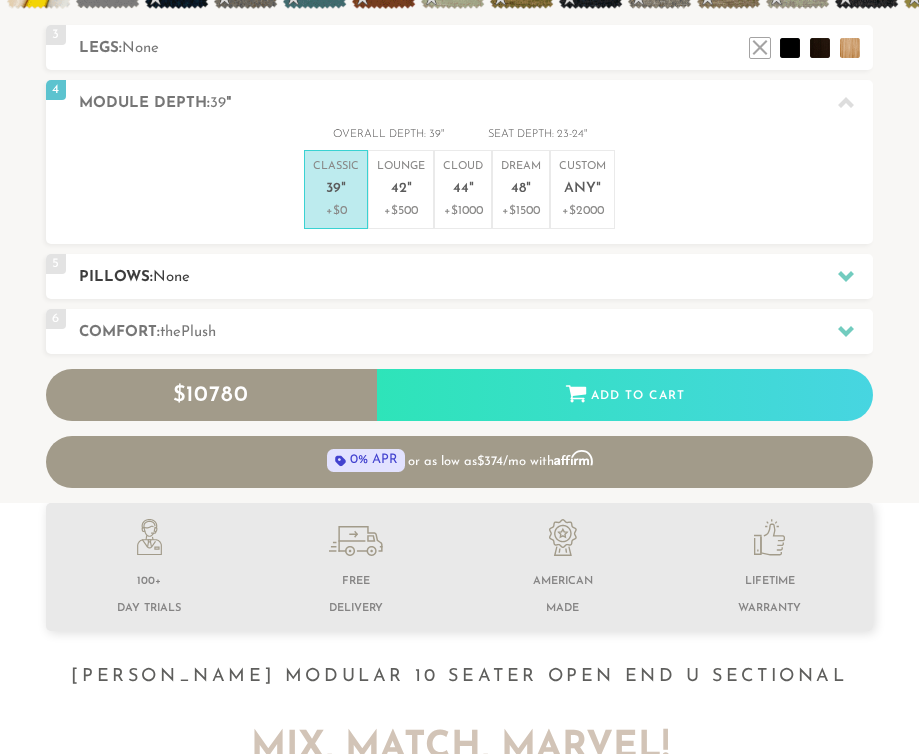 click on "Pillows:  None" at bounding box center [476, 277] 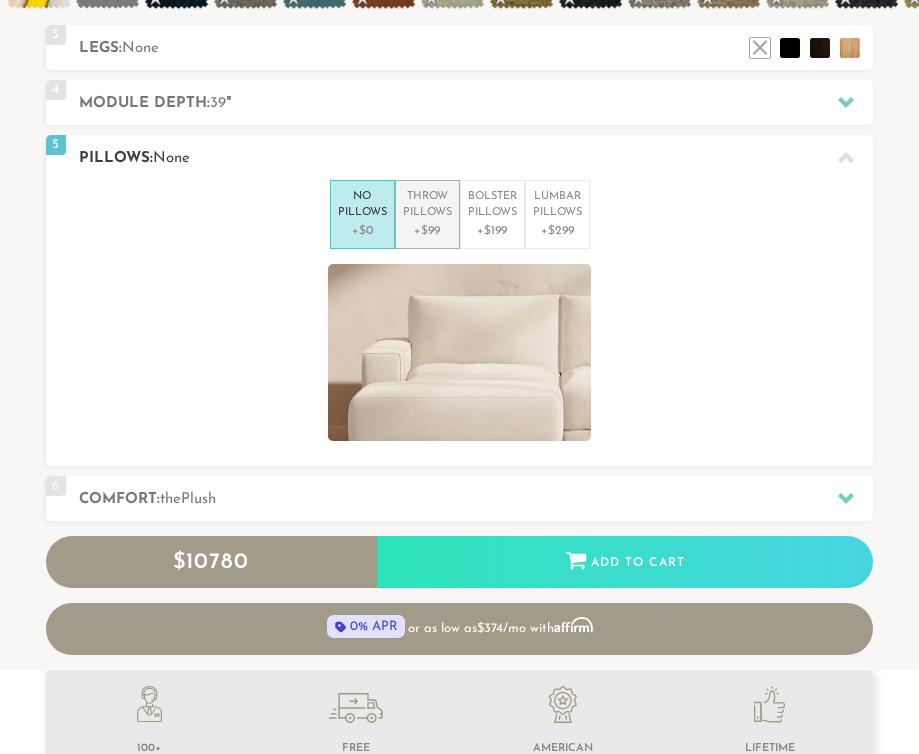 click on "Throw Pillows" at bounding box center (427, 205) 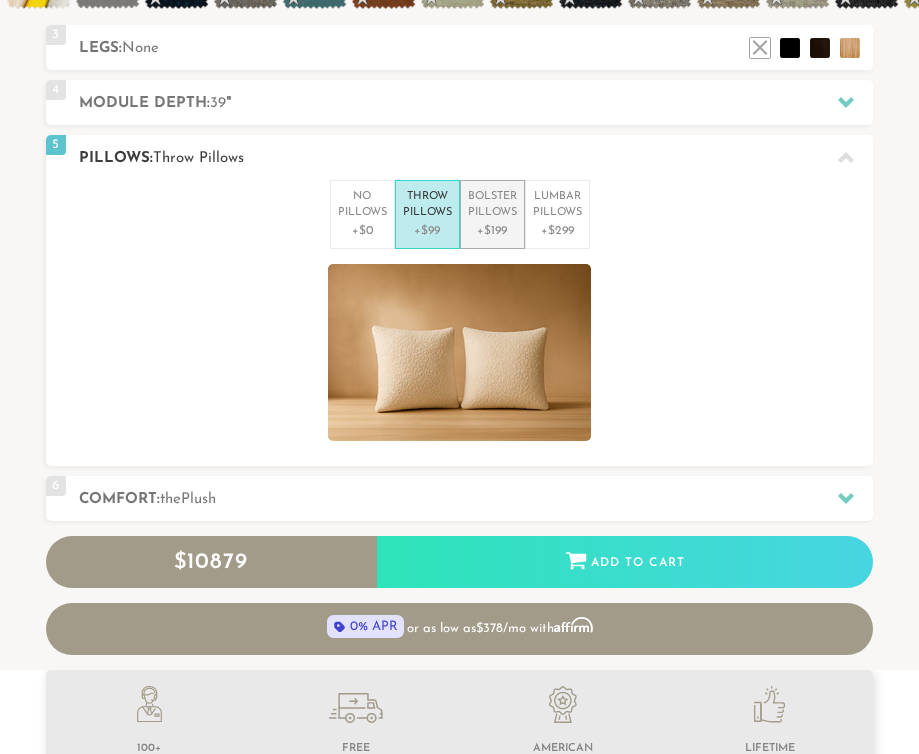 click on "Bolster Pillows" at bounding box center [492, 205] 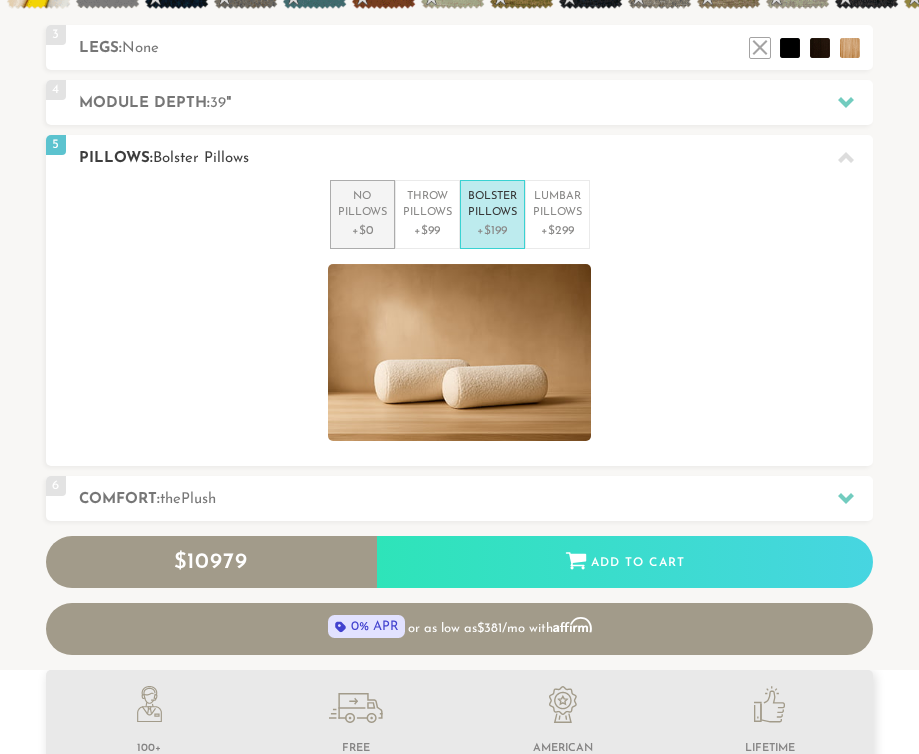click on "+$0" at bounding box center [362, 231] 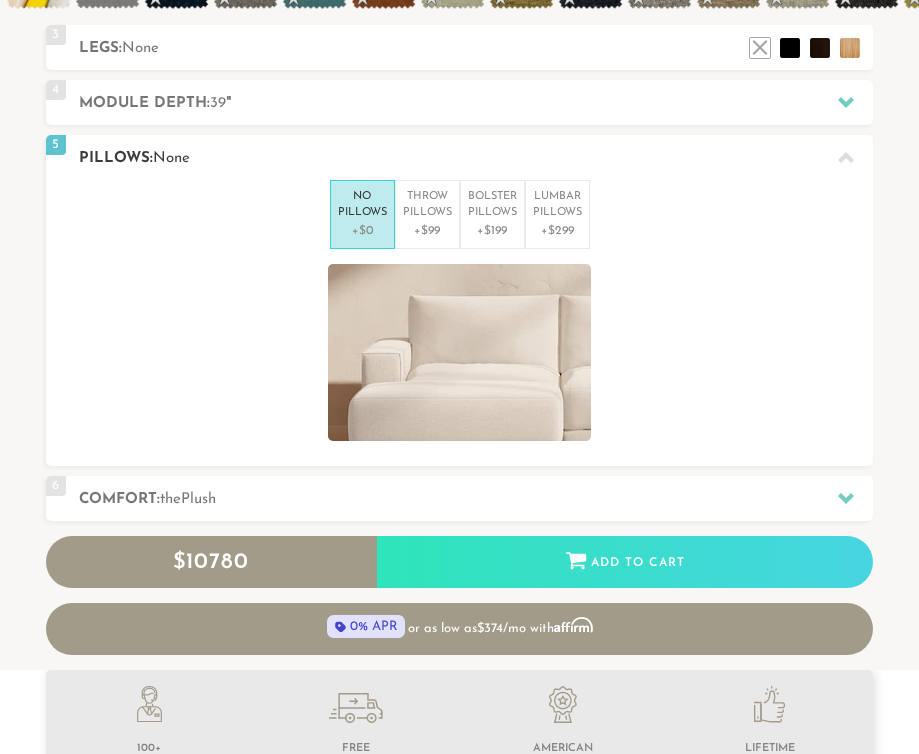 click on "Pillows:  None" at bounding box center (476, 158) 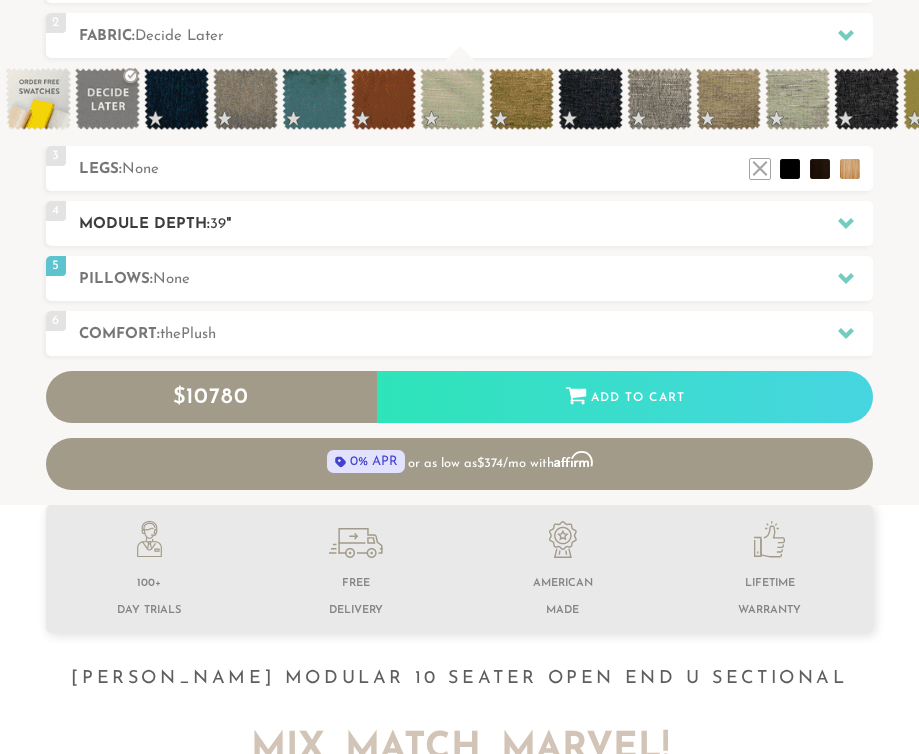 click on "Module Depth:  39 "" at bounding box center [476, 224] 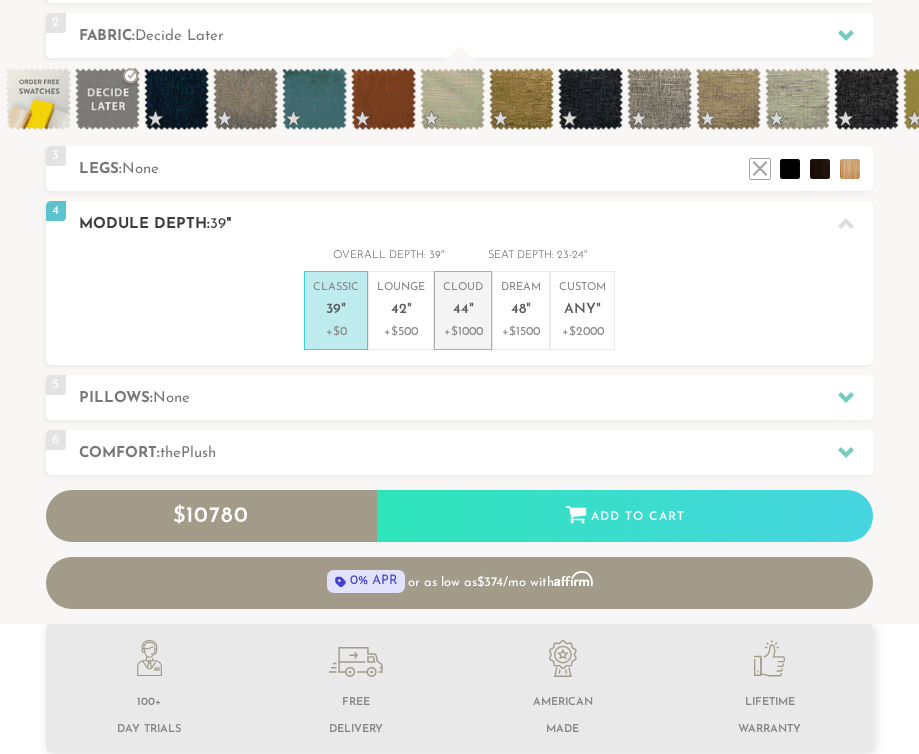 click on "44" at bounding box center [461, 310] 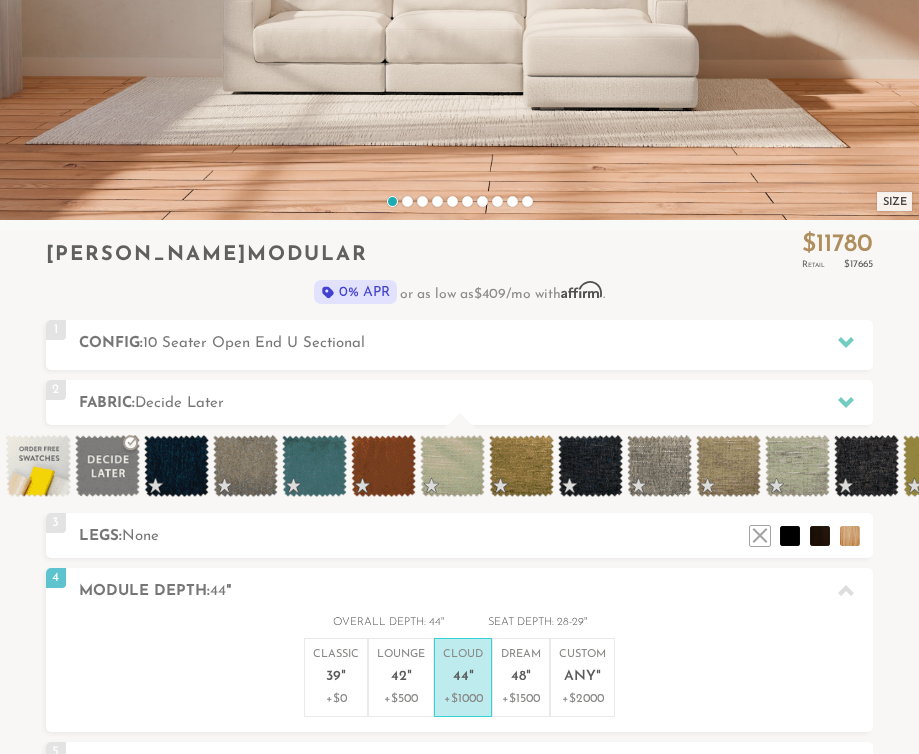 scroll, scrollTop: 424, scrollLeft: 0, axis: vertical 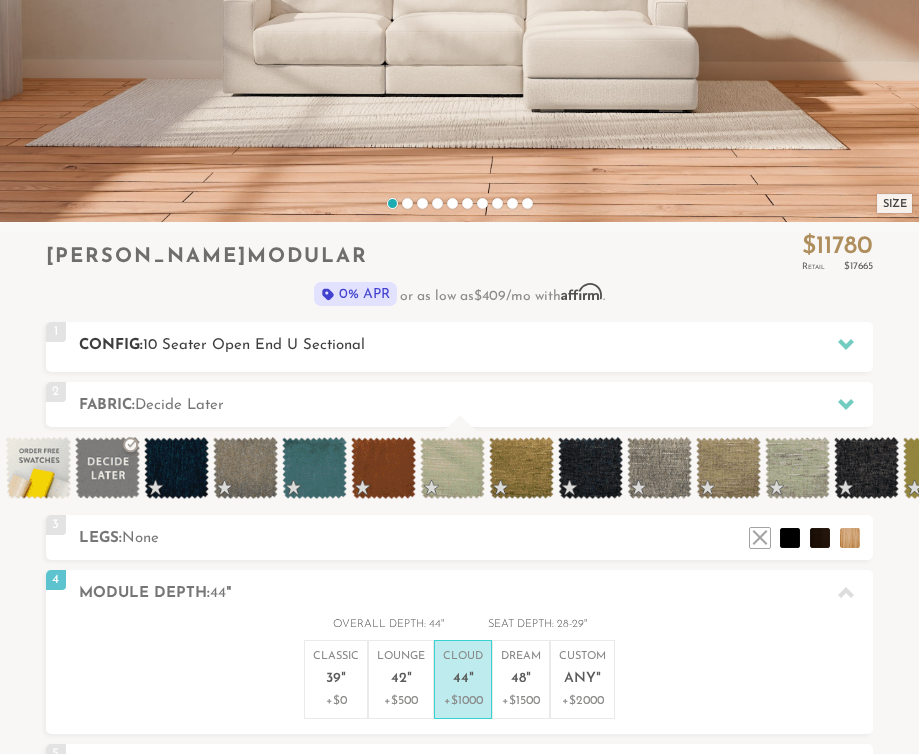 click on "1
Config:   10 Seater Open End U Sectional
R" at bounding box center (459, 344) 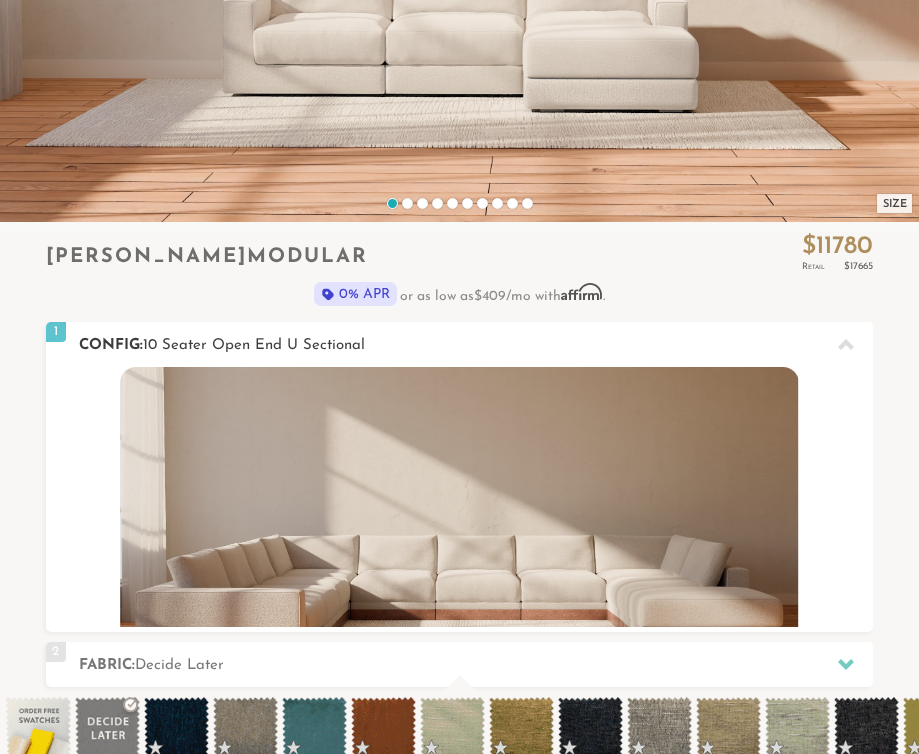 scroll, scrollTop: 0, scrollLeft: 1, axis: horizontal 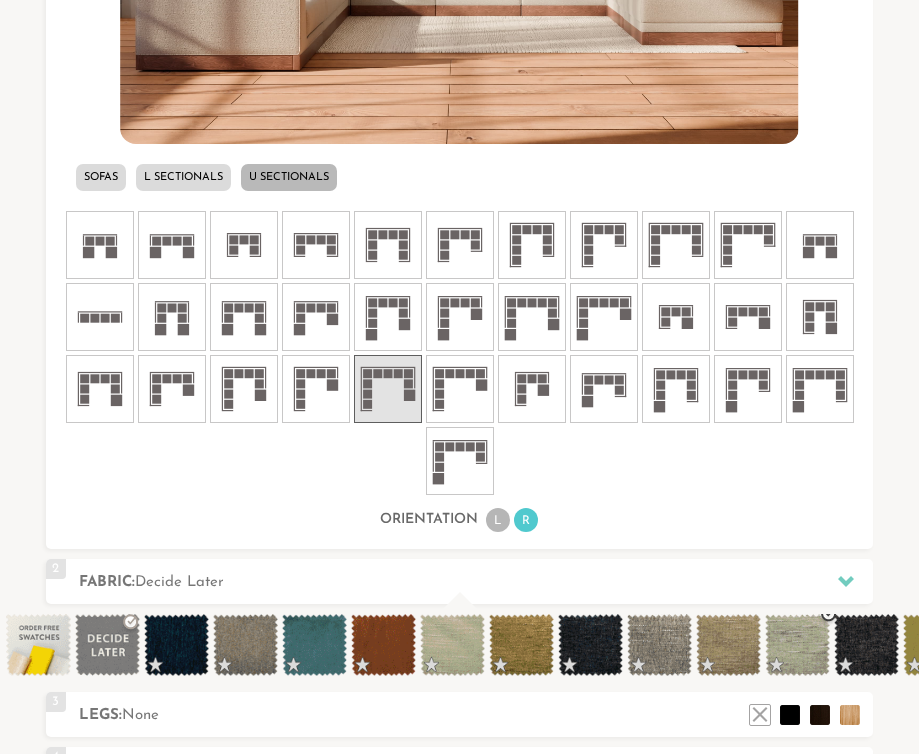 click at bounding box center (797, 645) 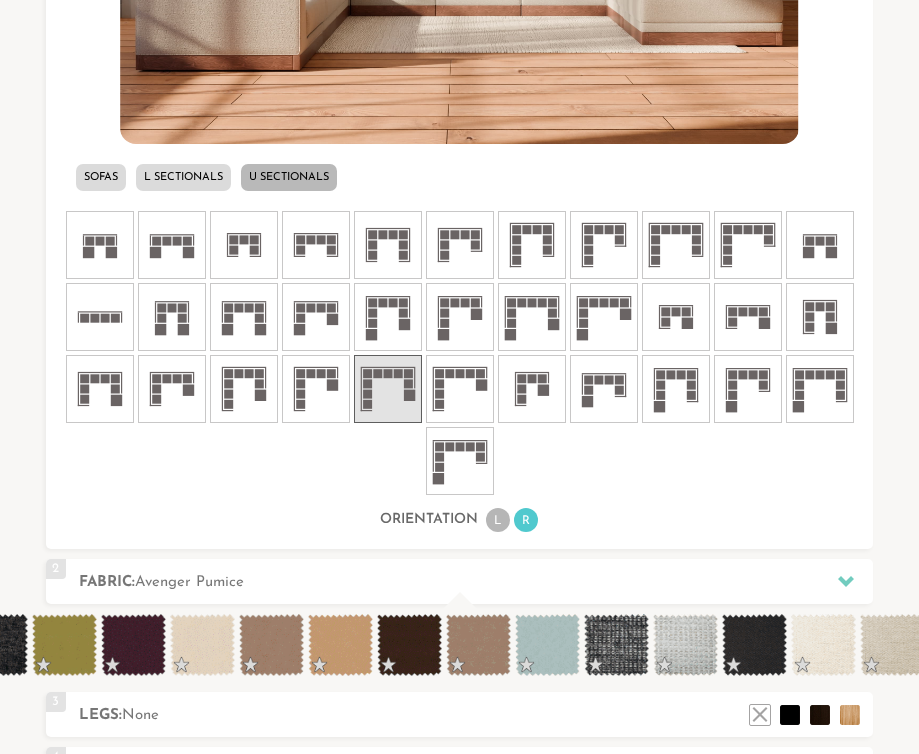 scroll, scrollTop: 0, scrollLeft: 890, axis: horizontal 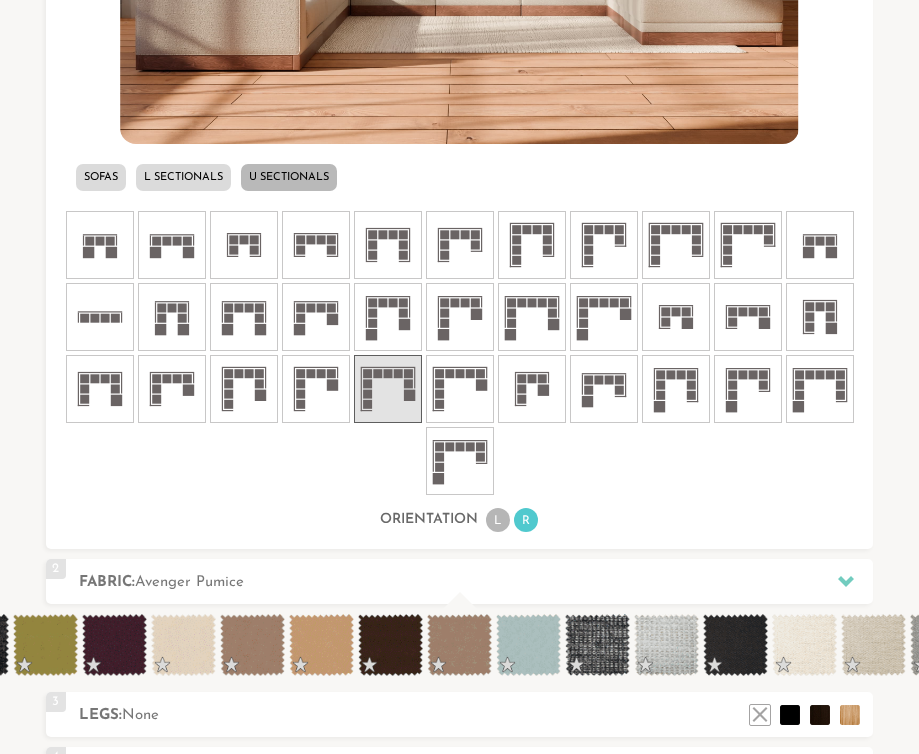 click at bounding box center [804, 645] 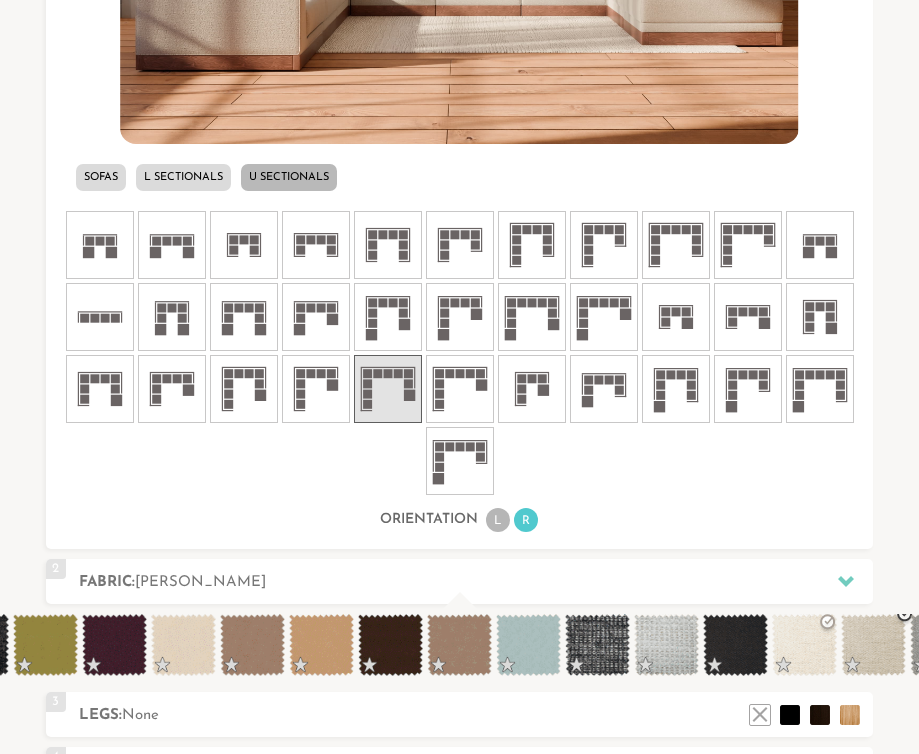 click at bounding box center [459, 650] 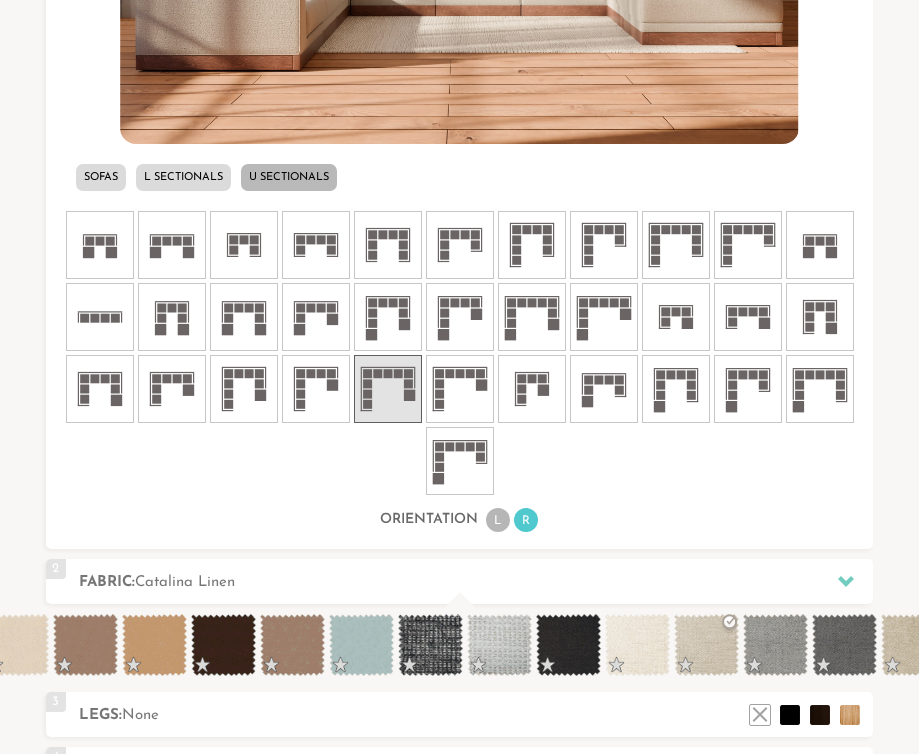 scroll, scrollTop: 0, scrollLeft: 1062, axis: horizontal 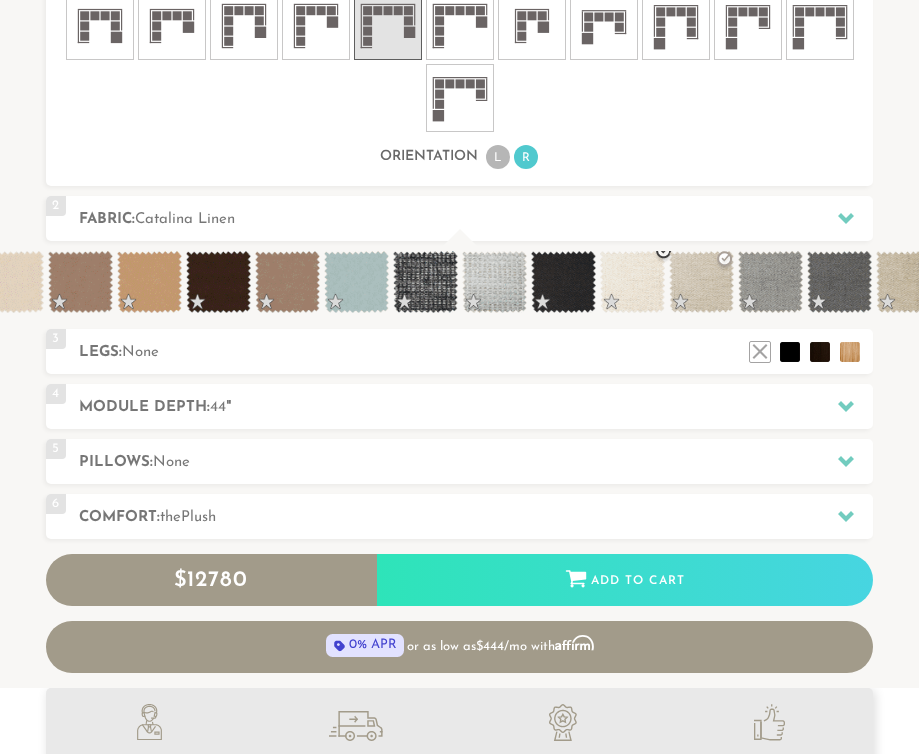 click at bounding box center [632, 282] 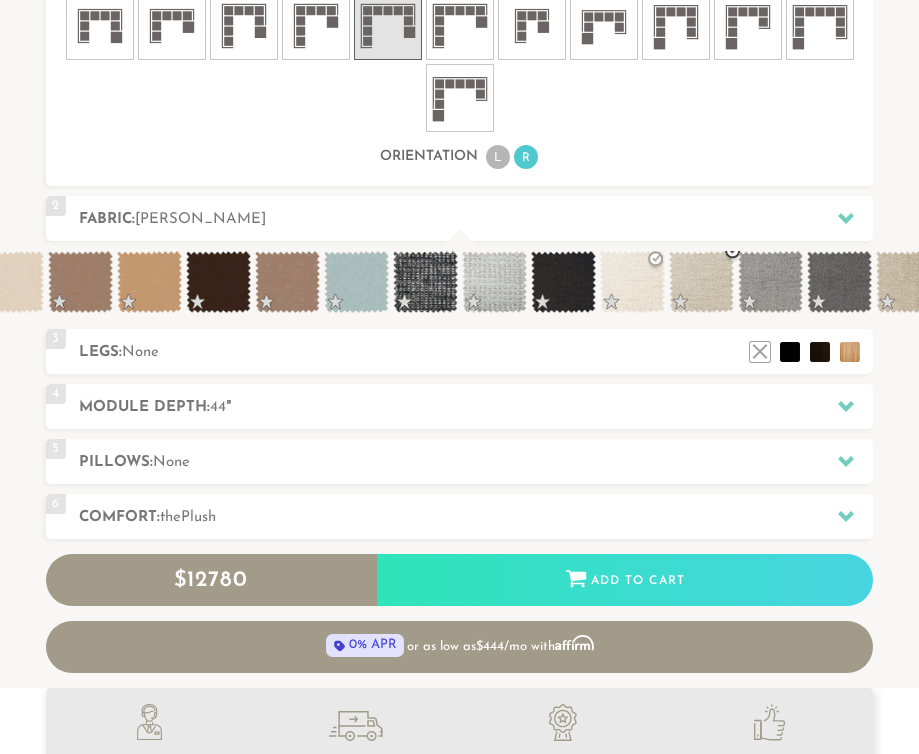 click at bounding box center (701, 282) 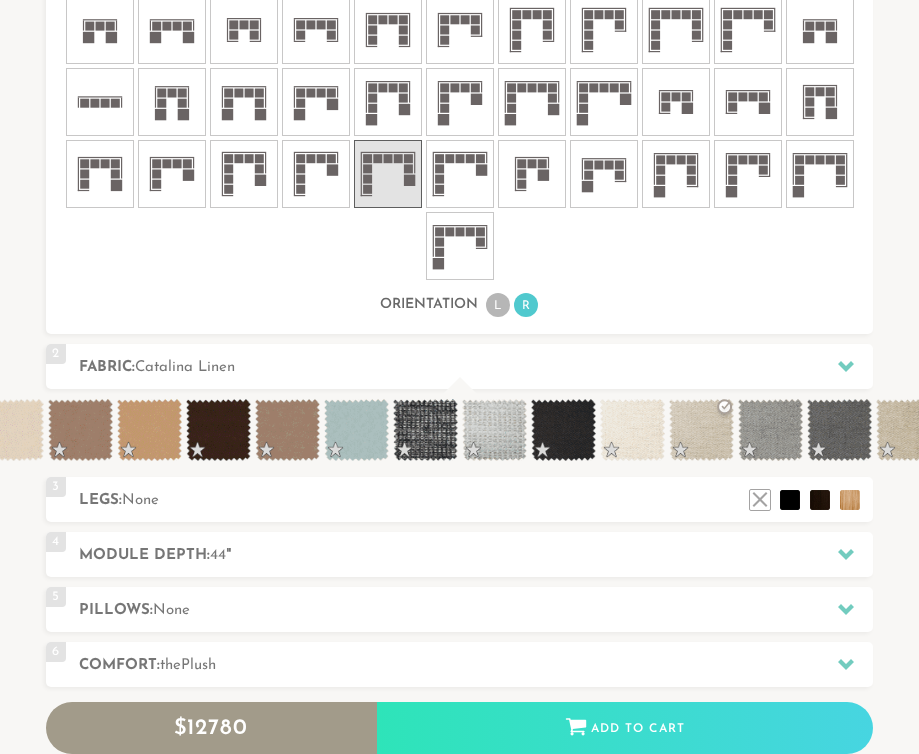 scroll, scrollTop: 1242, scrollLeft: 0, axis: vertical 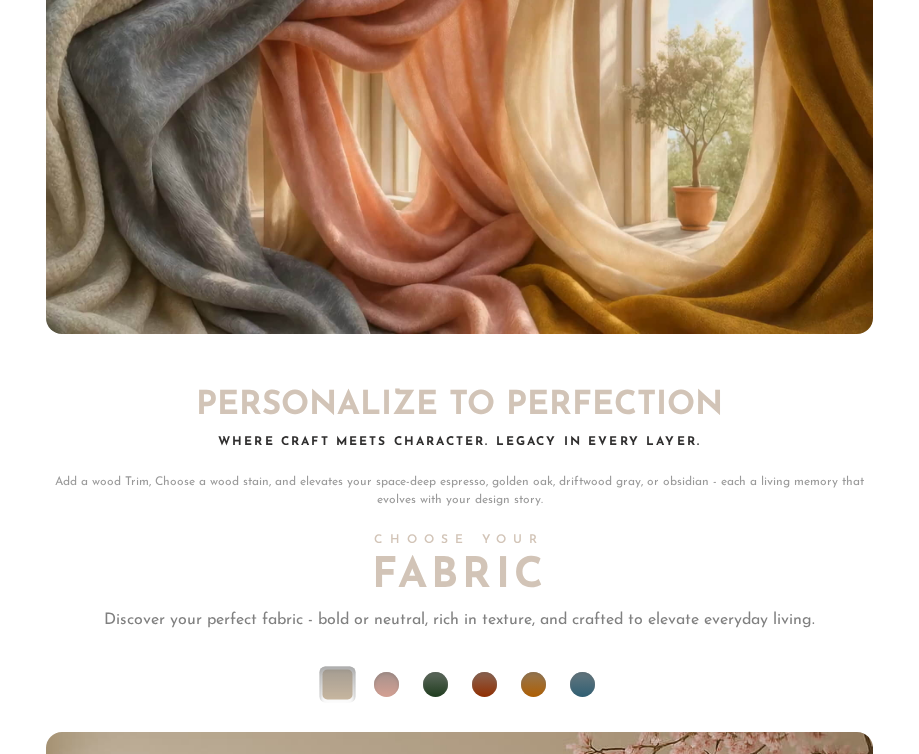 click at bounding box center (337, 685) 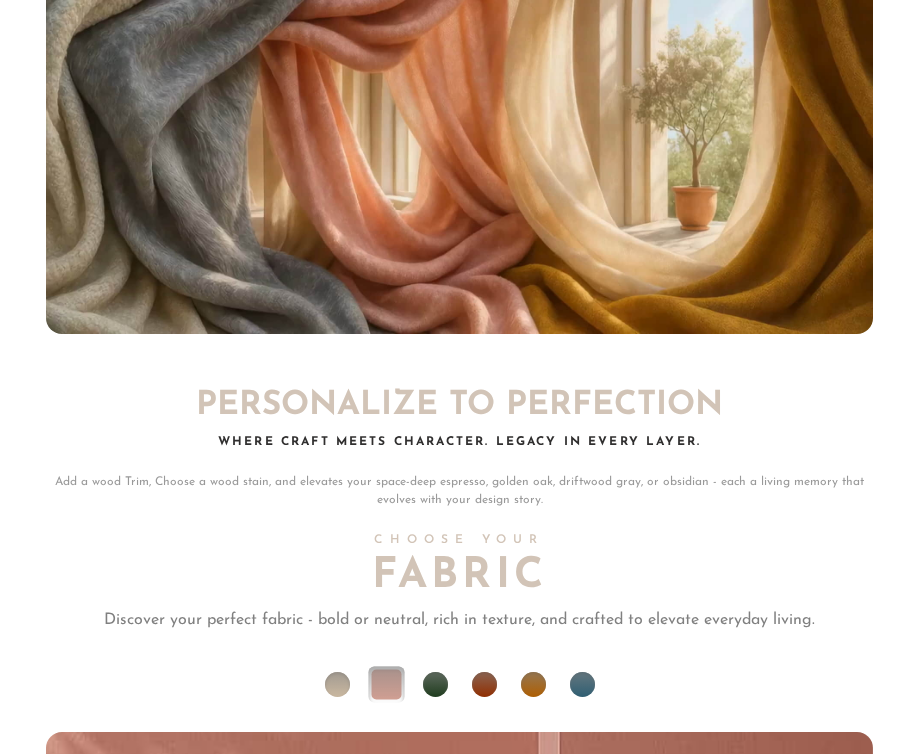 click at bounding box center [337, 684] 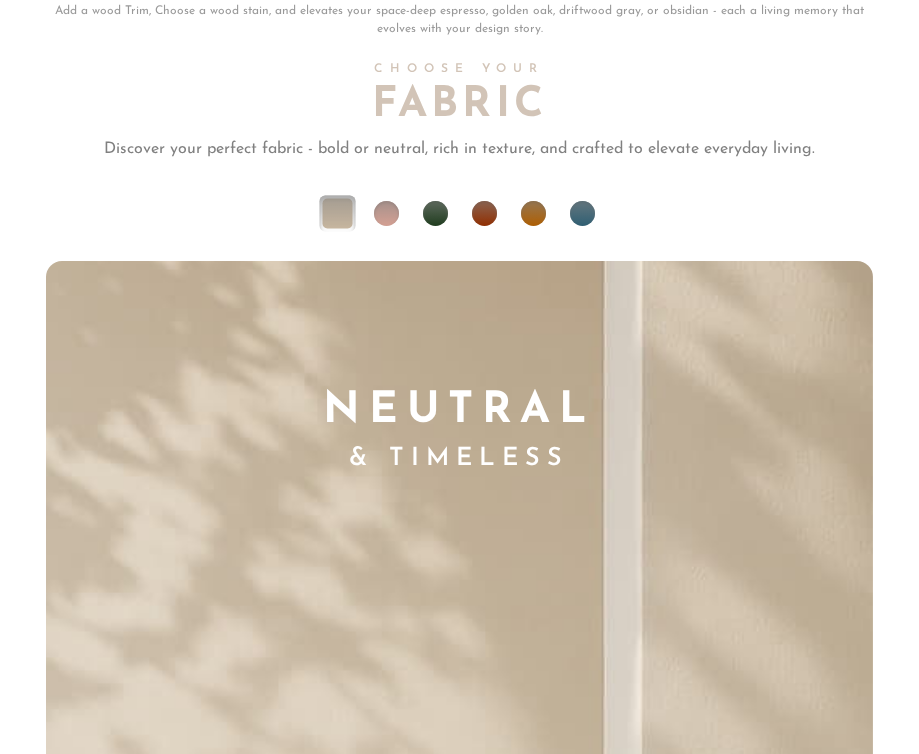 scroll, scrollTop: 12132, scrollLeft: 0, axis: vertical 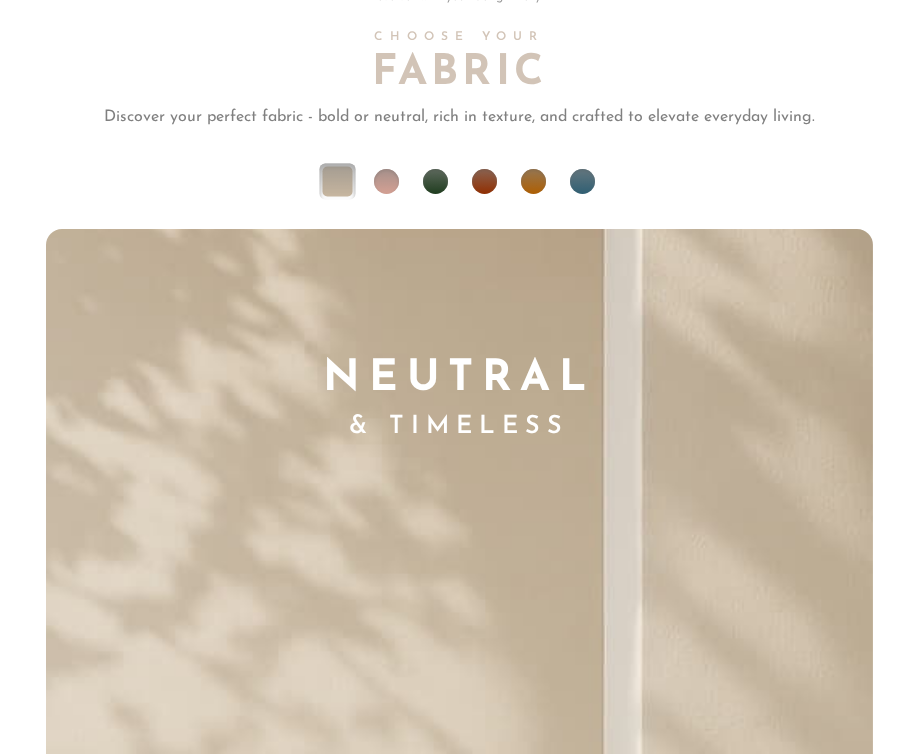 click at bounding box center [459, 191] 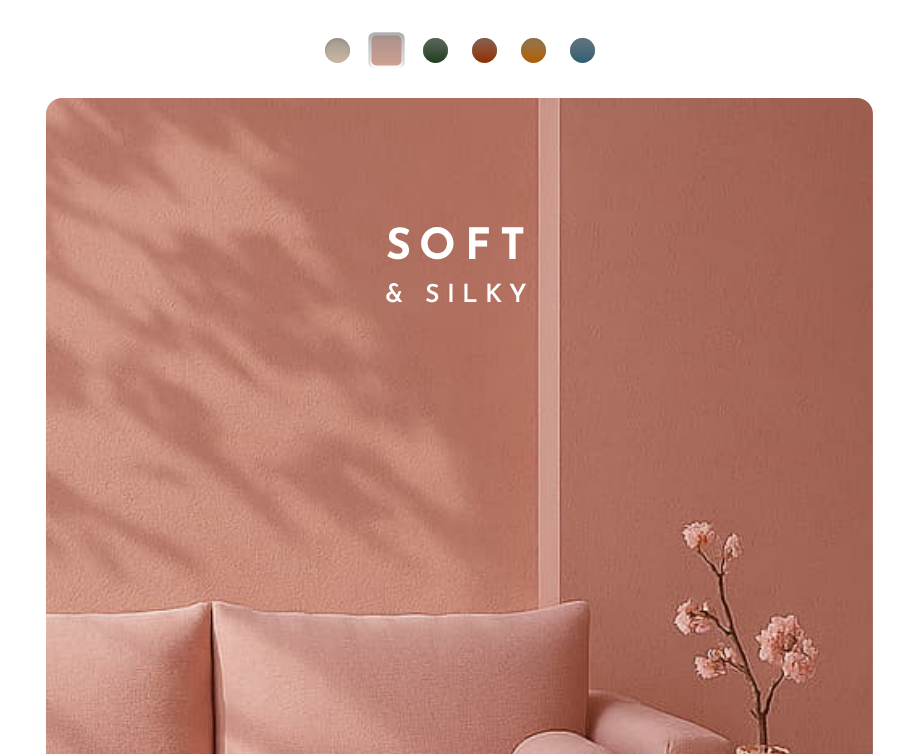 scroll, scrollTop: 12246, scrollLeft: 0, axis: vertical 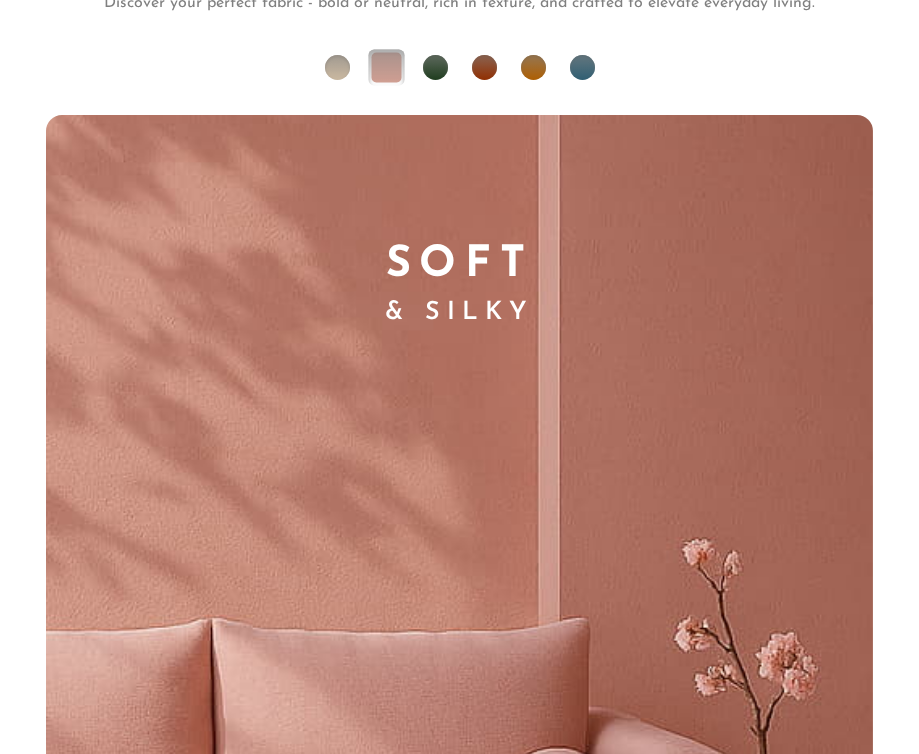 click at bounding box center [337, 67] 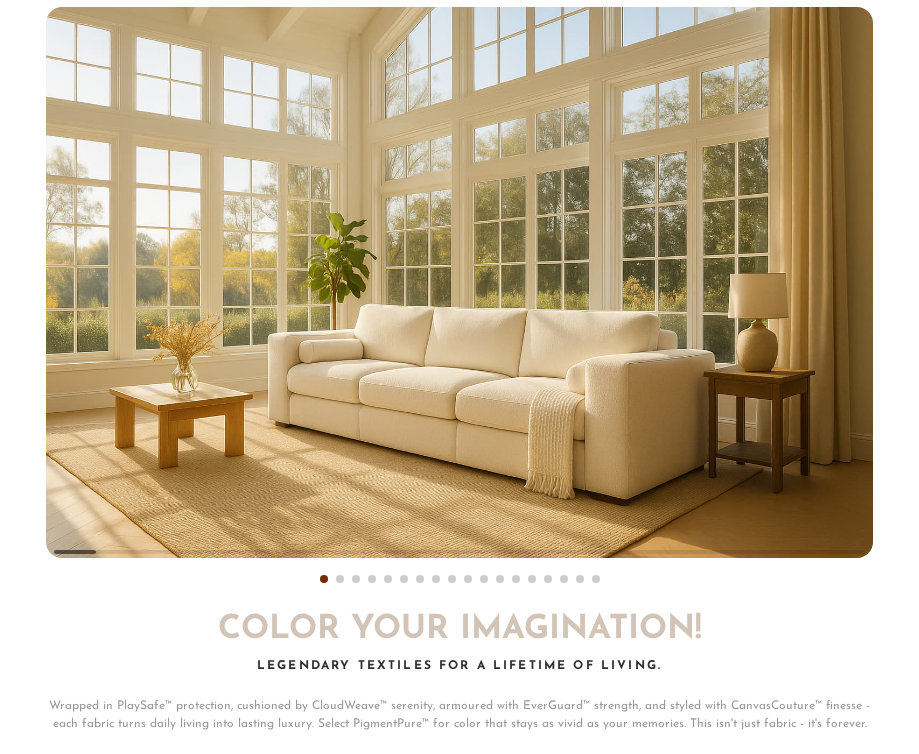 scroll, scrollTop: 10621, scrollLeft: 0, axis: vertical 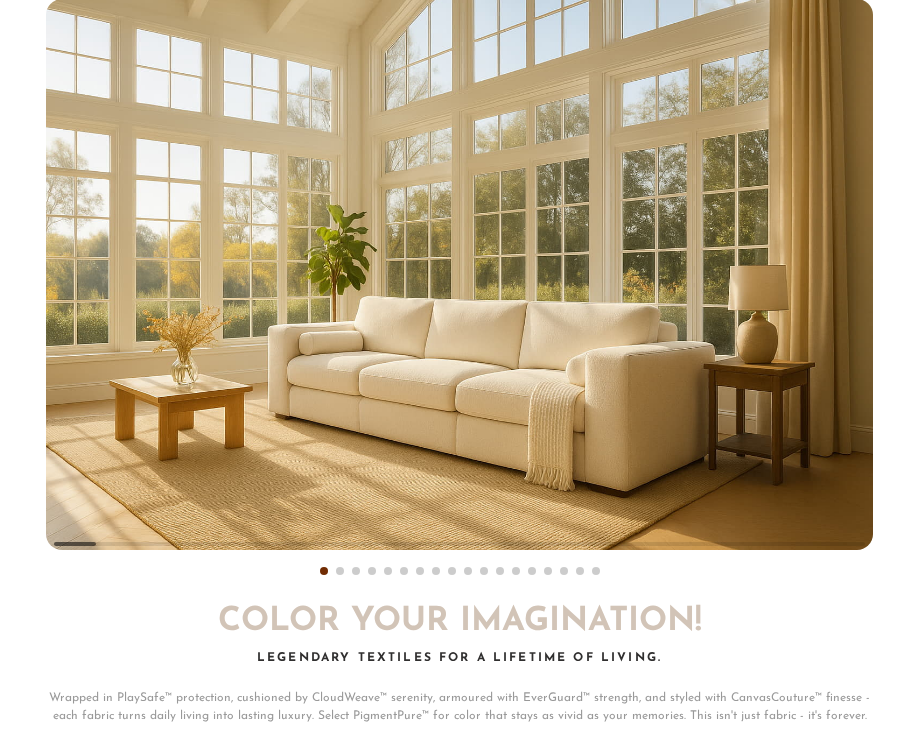 click on "COVER IT: DreamThread
Choose Your Fabric, Paint Your Story.
Every shade, every texture - all you." at bounding box center (459, 211) 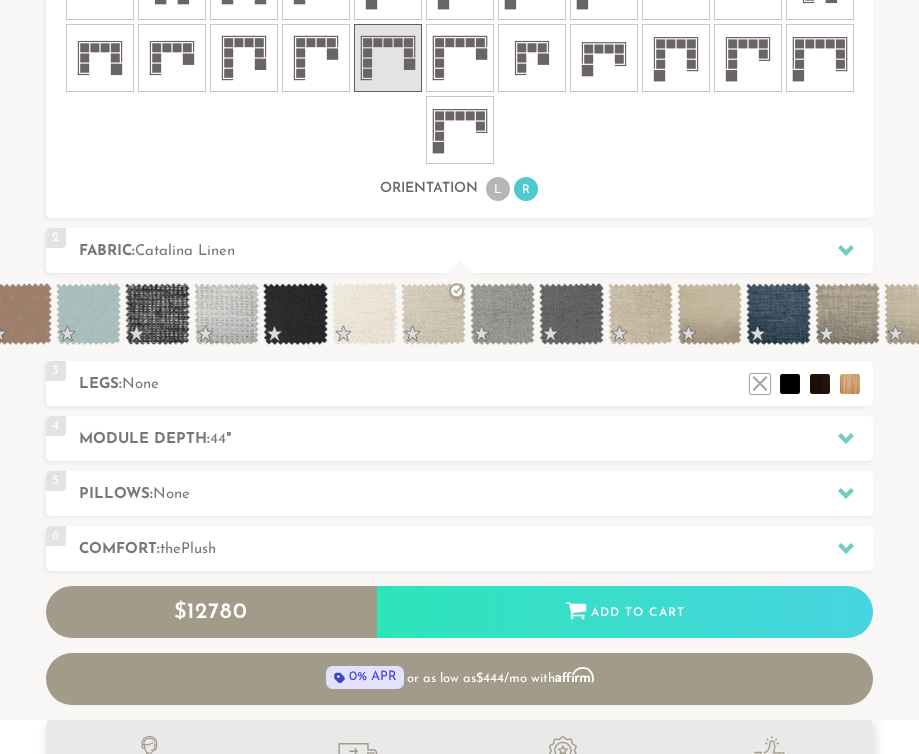 scroll, scrollTop: 1289, scrollLeft: 0, axis: vertical 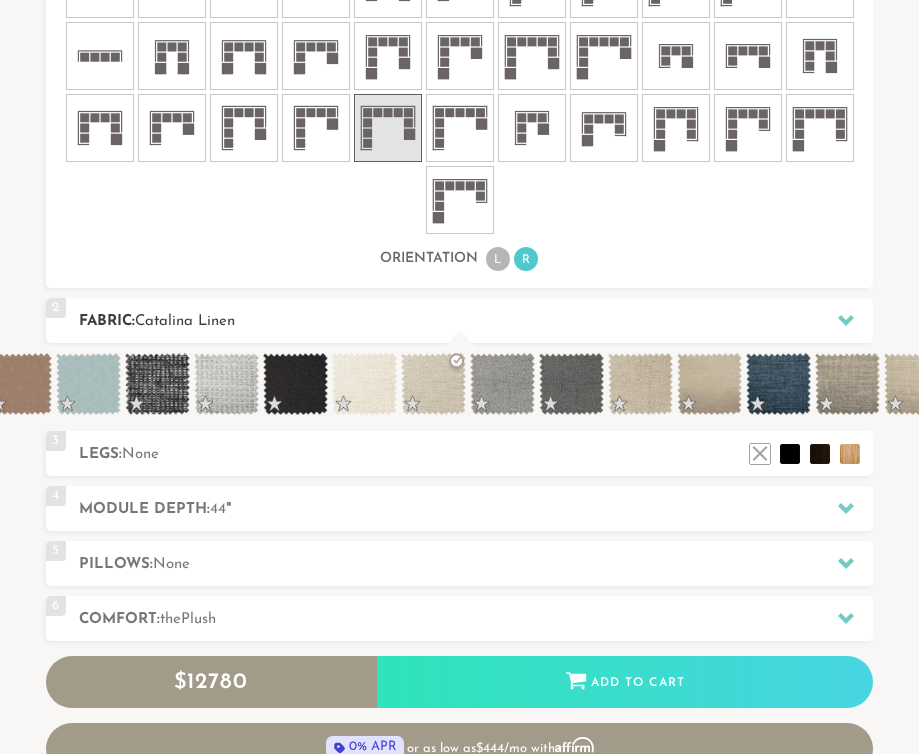 click on "Fabric:  [PERSON_NAME]" at bounding box center (476, 321) 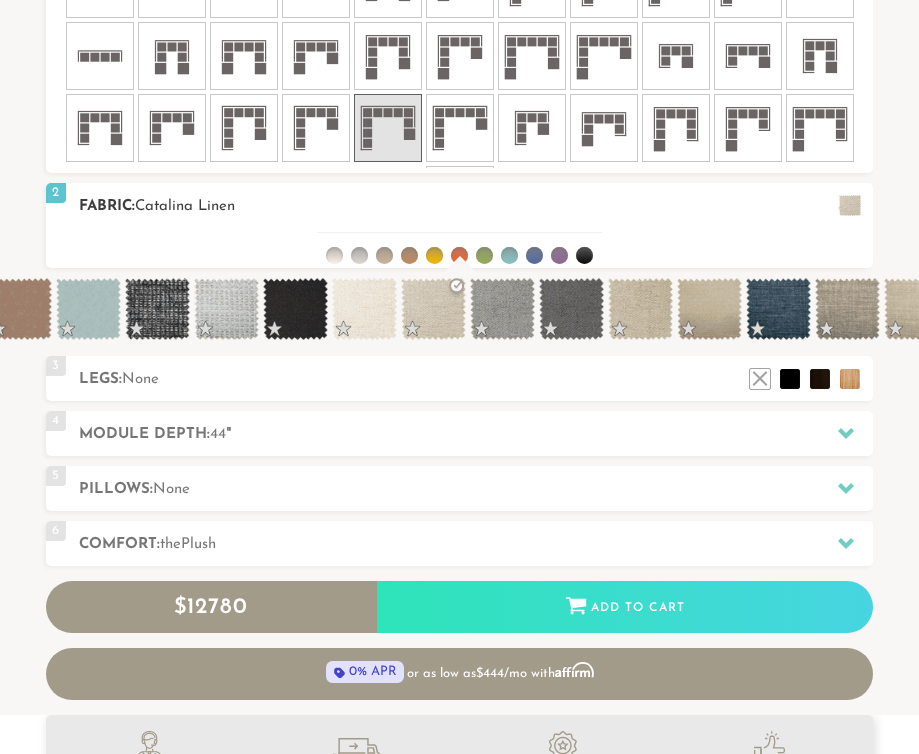 scroll, scrollTop: 1, scrollLeft: 1, axis: both 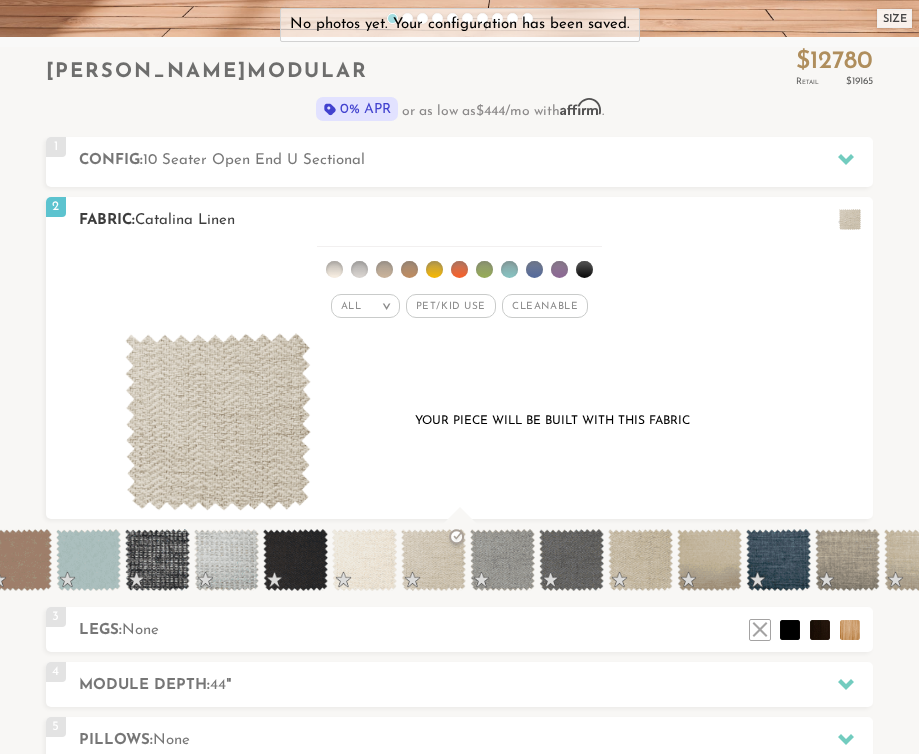 click at bounding box center [218, 422] 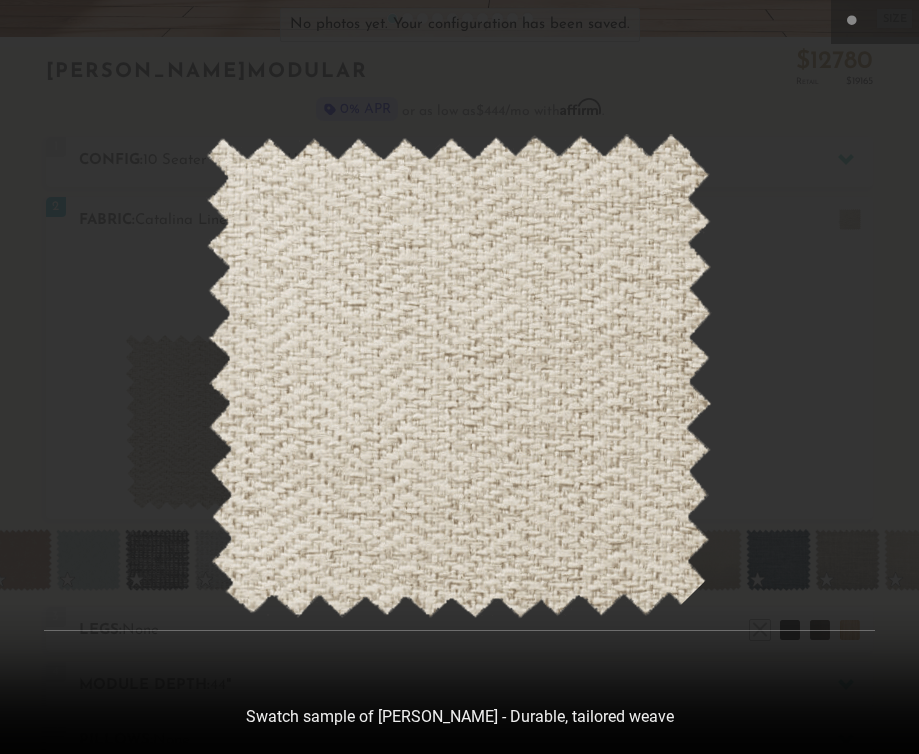 click at bounding box center (459, 377) 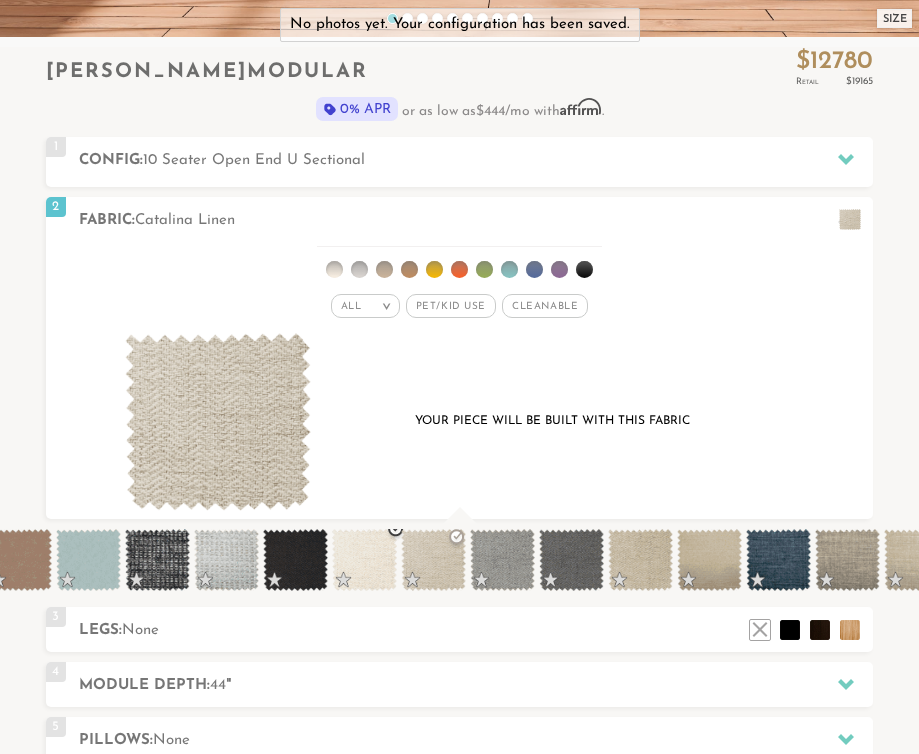 click at bounding box center [364, 560] 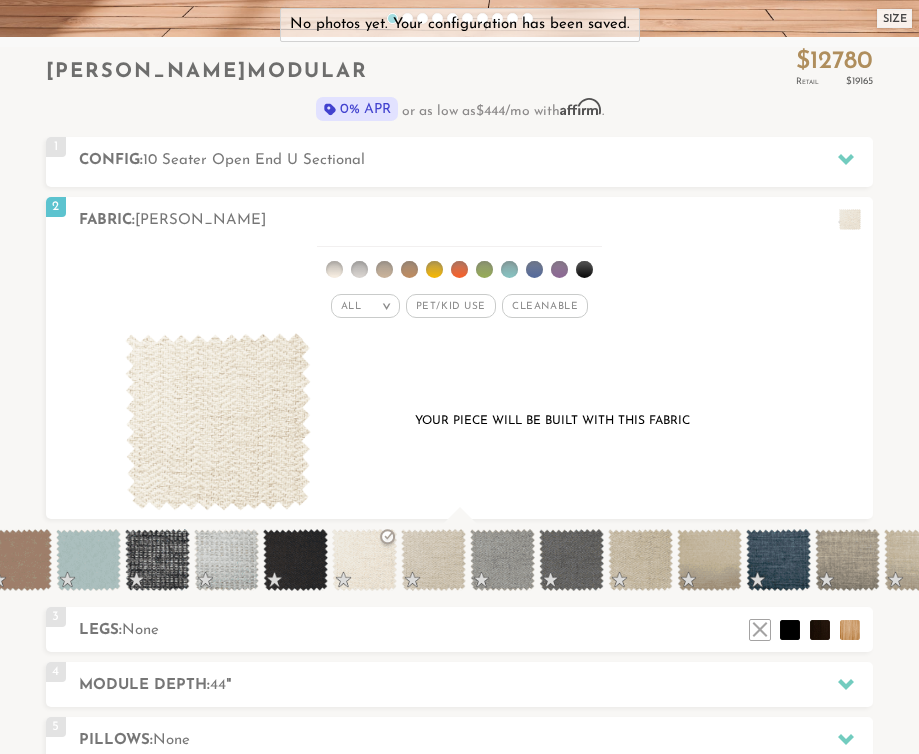 scroll, scrollTop: 20416, scrollLeft: 919, axis: both 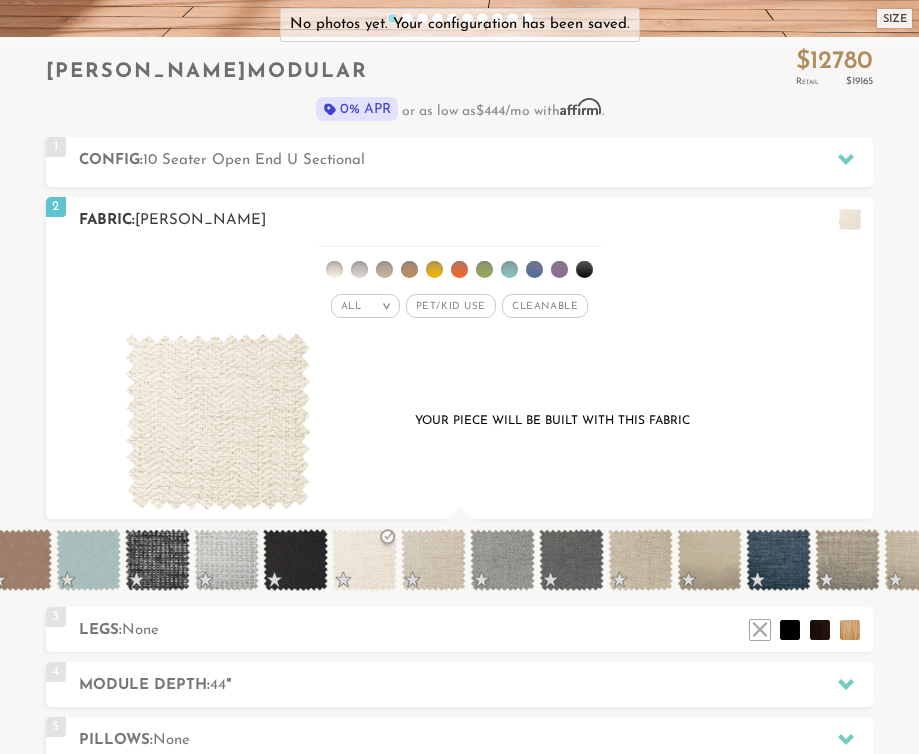 click at bounding box center (218, 422) 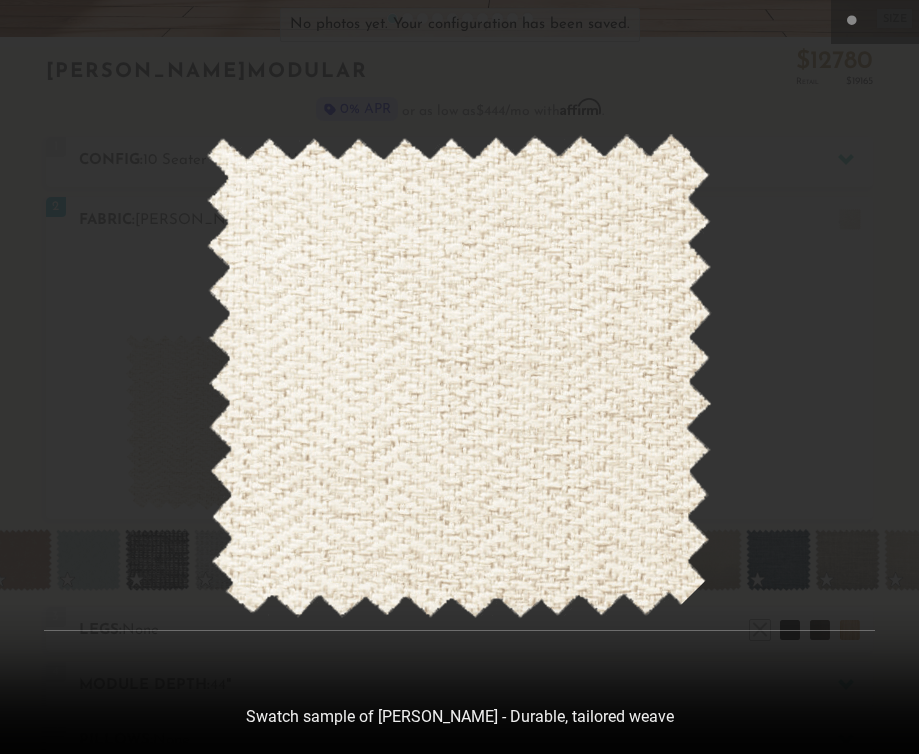 click at bounding box center (459, 377) 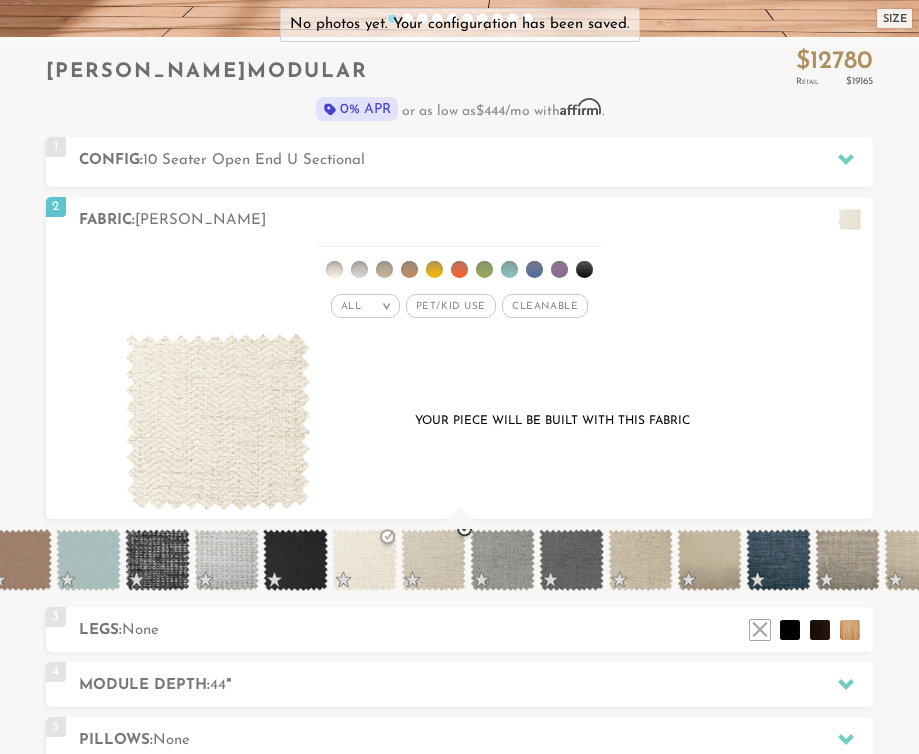 click at bounding box center (433, 560) 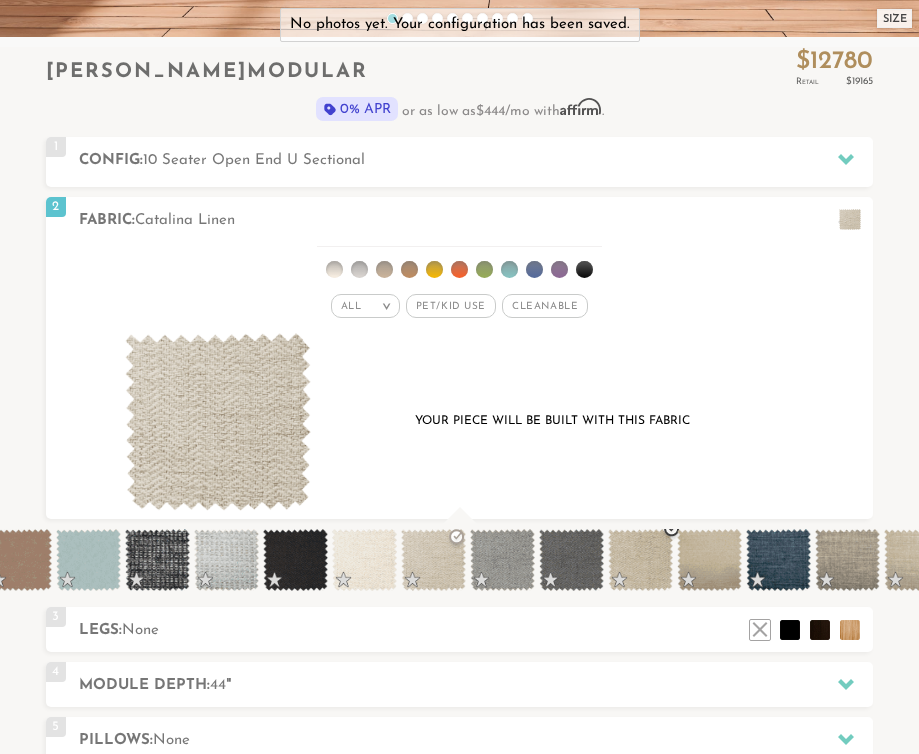 click at bounding box center [640, 560] 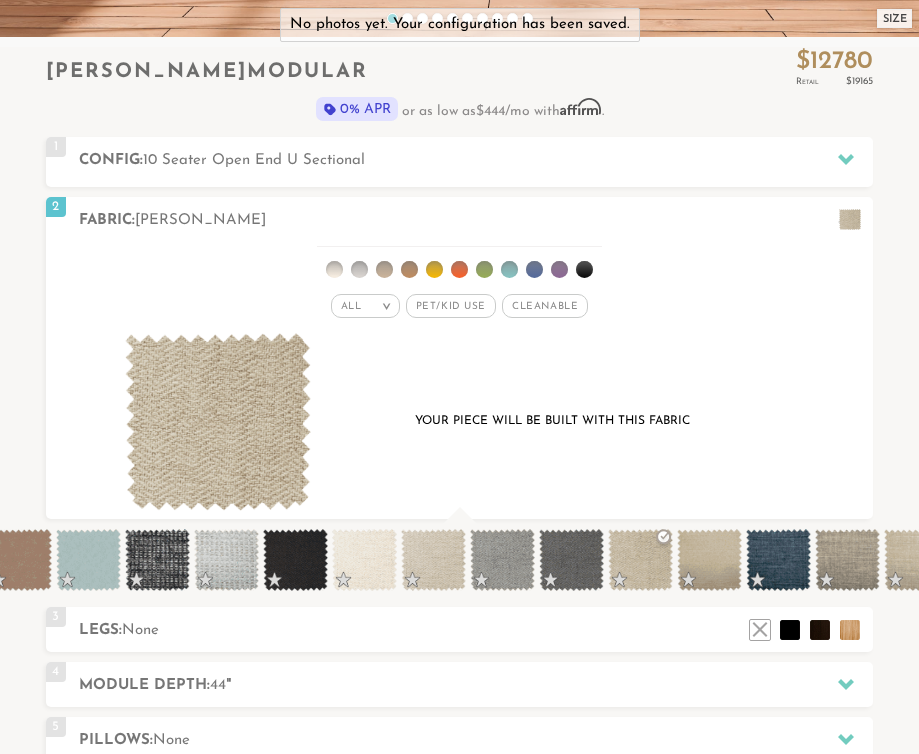 scroll, scrollTop: 20416, scrollLeft: 919, axis: both 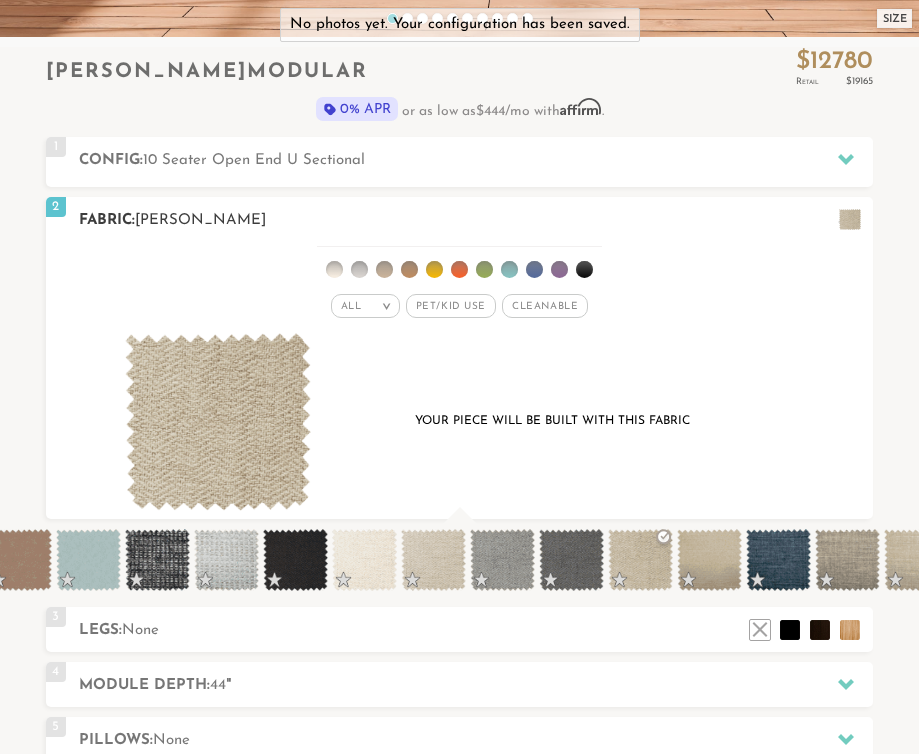 click at bounding box center [218, 422] 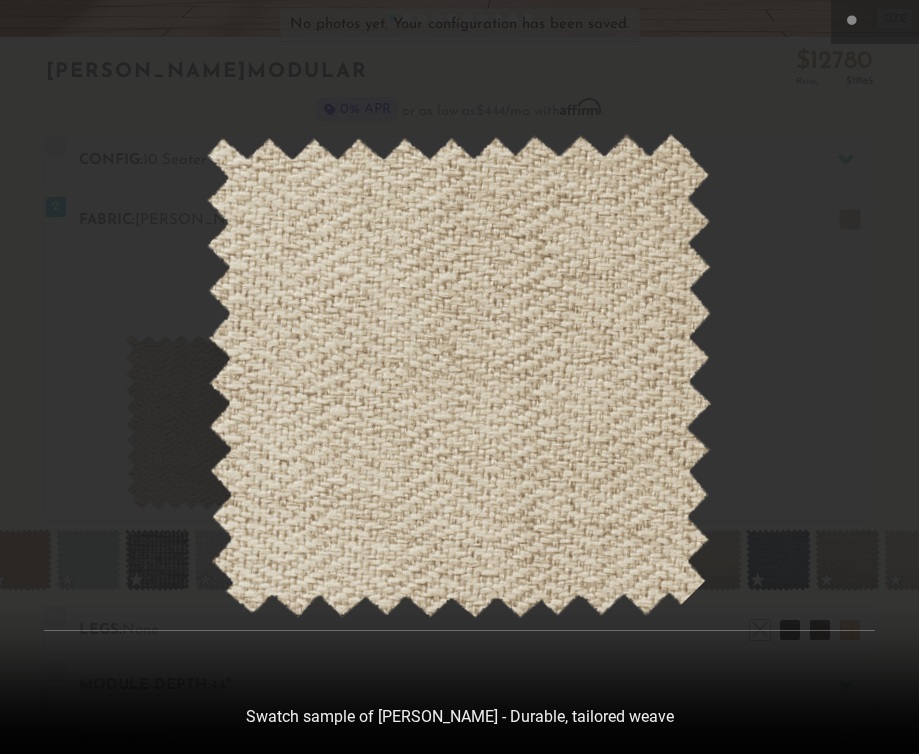 click at bounding box center (459, 377) 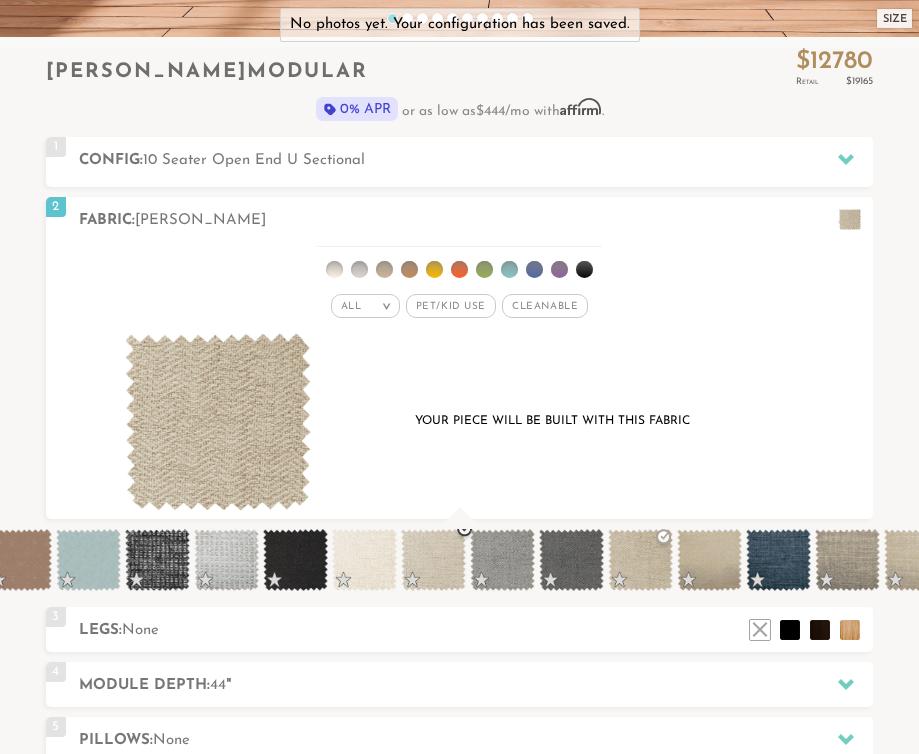 click at bounding box center (433, 560) 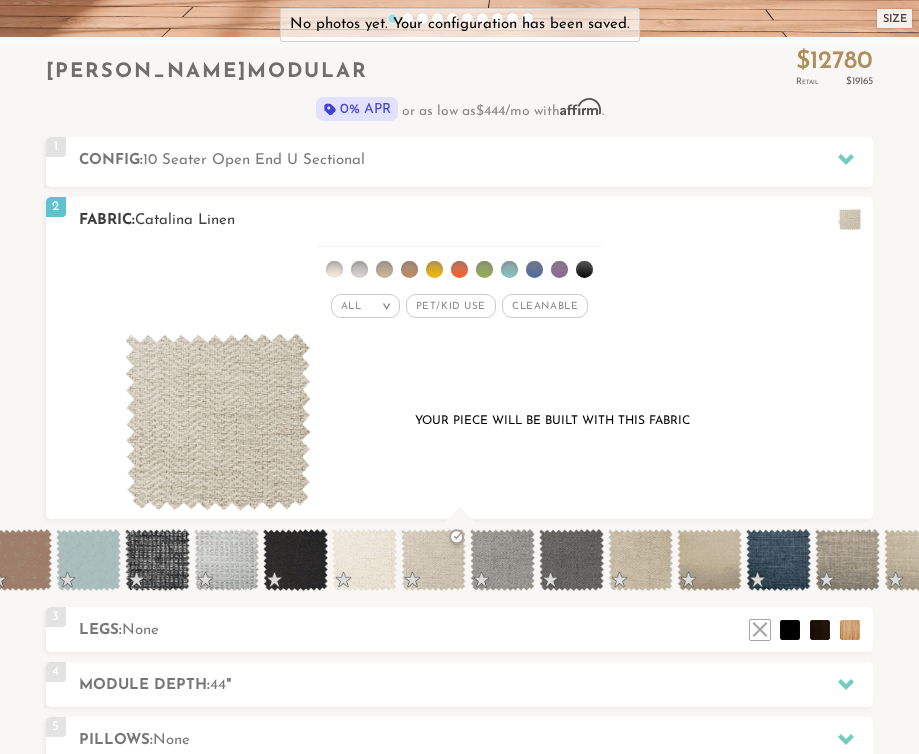 click at bounding box center [218, 422] 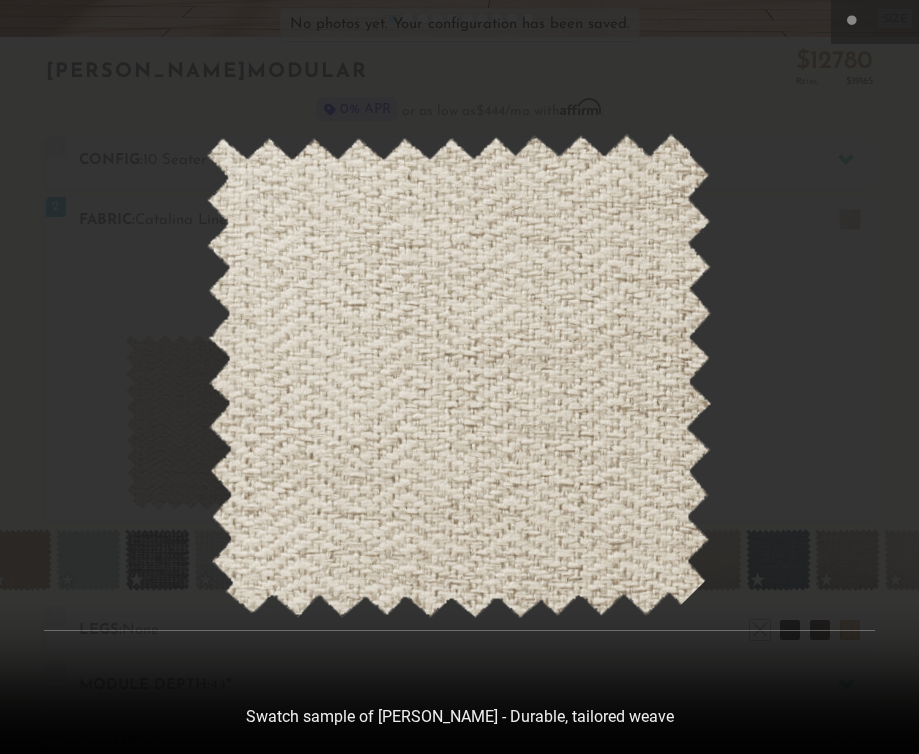 click at bounding box center (459, 377) 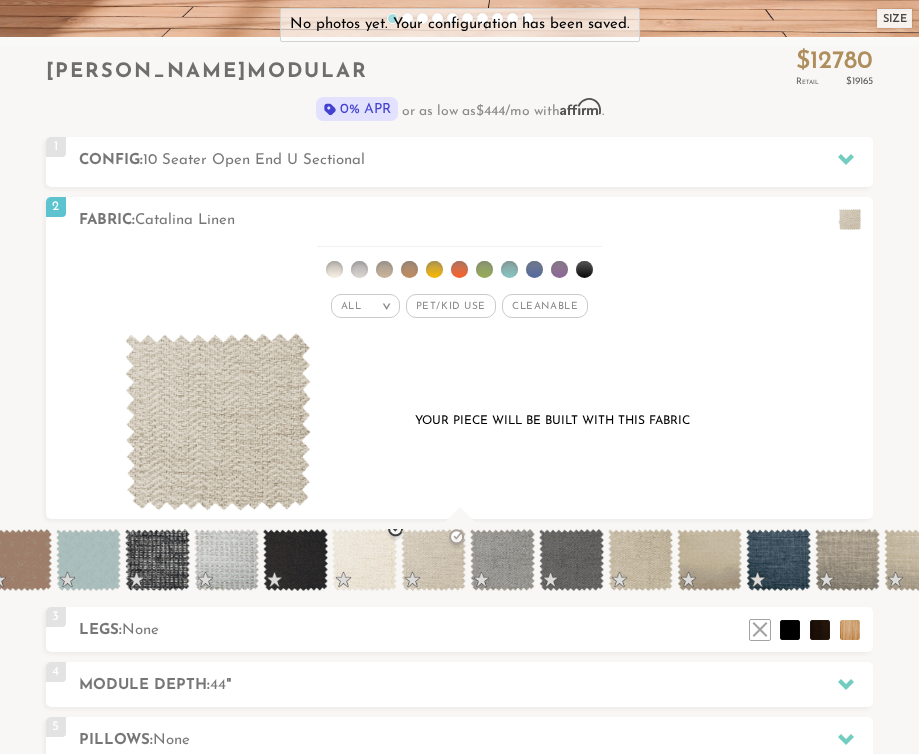 click at bounding box center (364, 560) 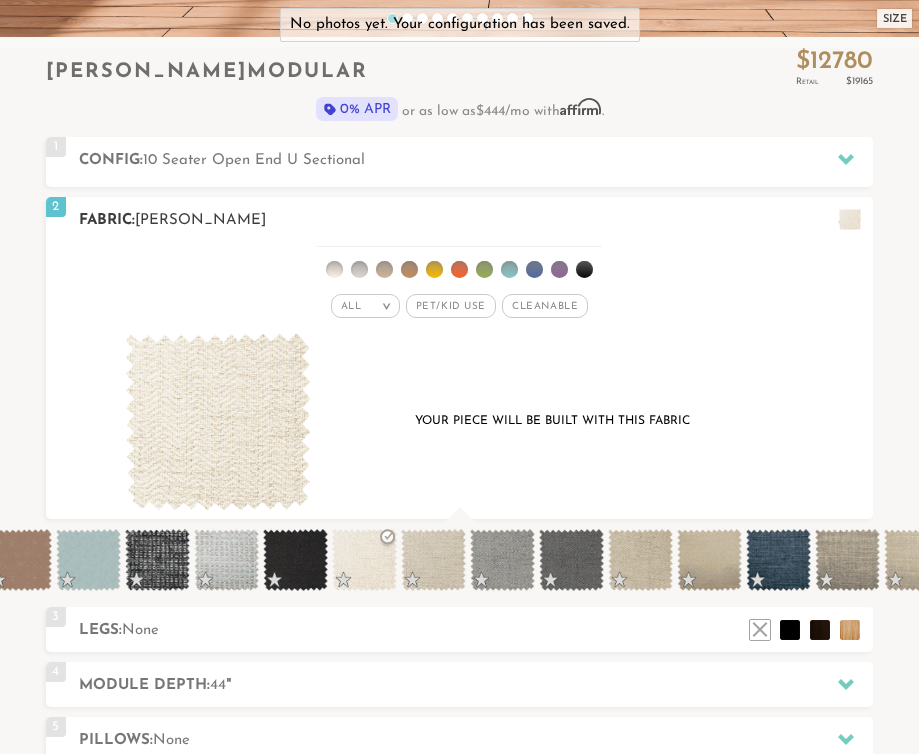 click at bounding box center [218, 422] 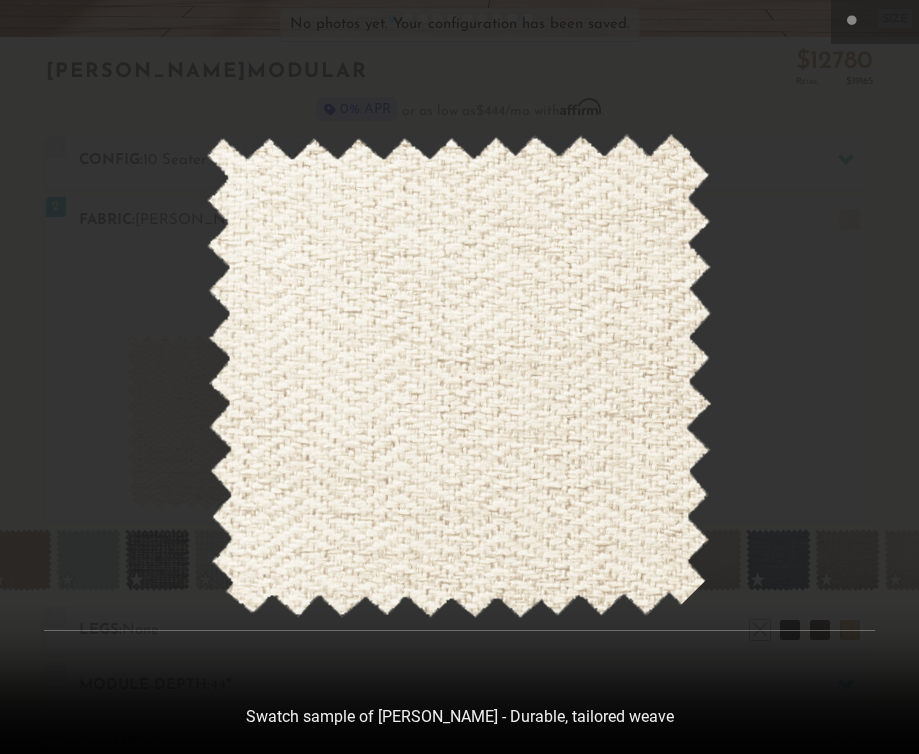 click at bounding box center [459, 377] 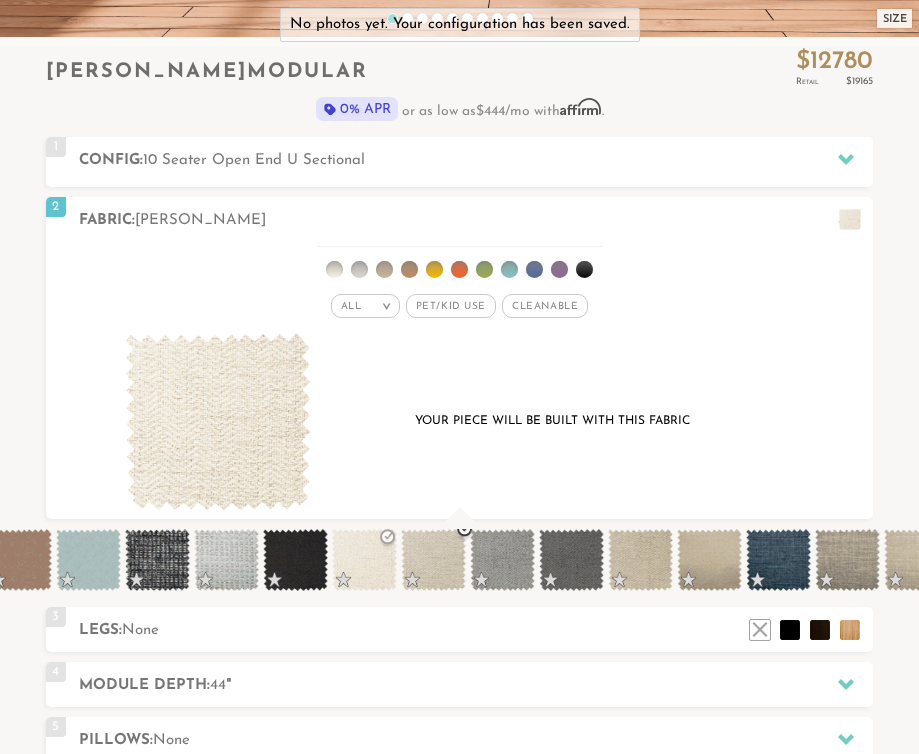 click at bounding box center (433, 560) 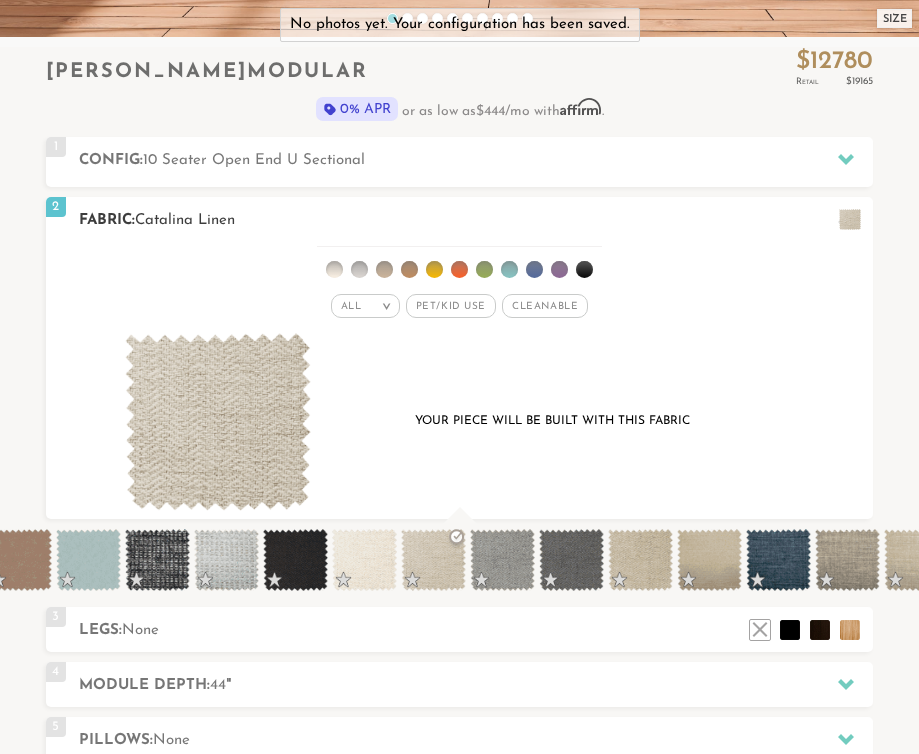 click on "Pet/Kid Use x" at bounding box center [451, 306] 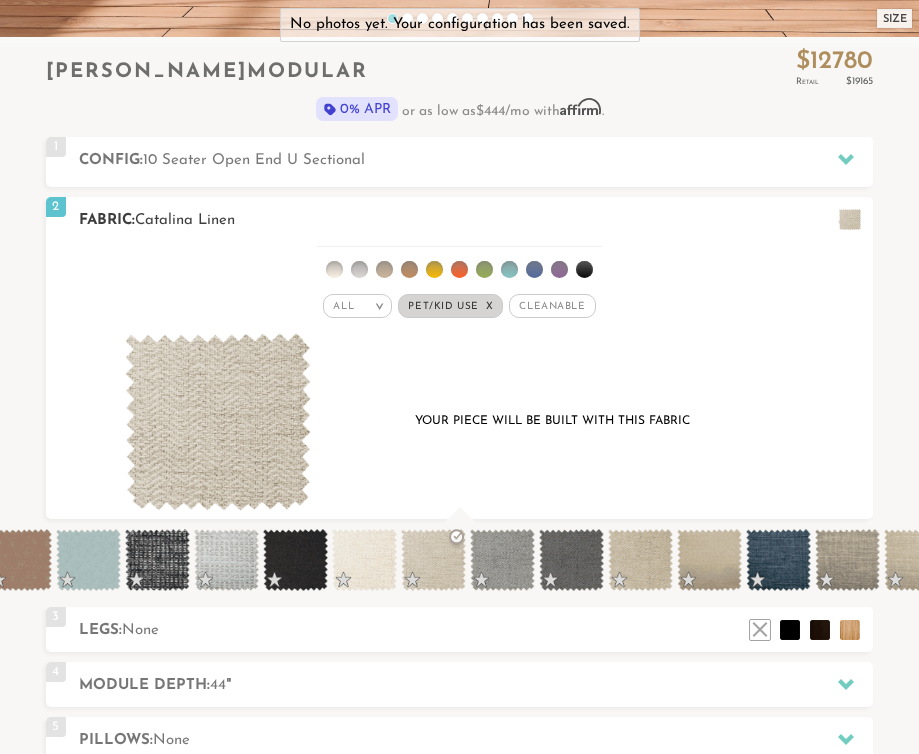 click on "Your piece will be built with this fabric" at bounding box center [459, 422] 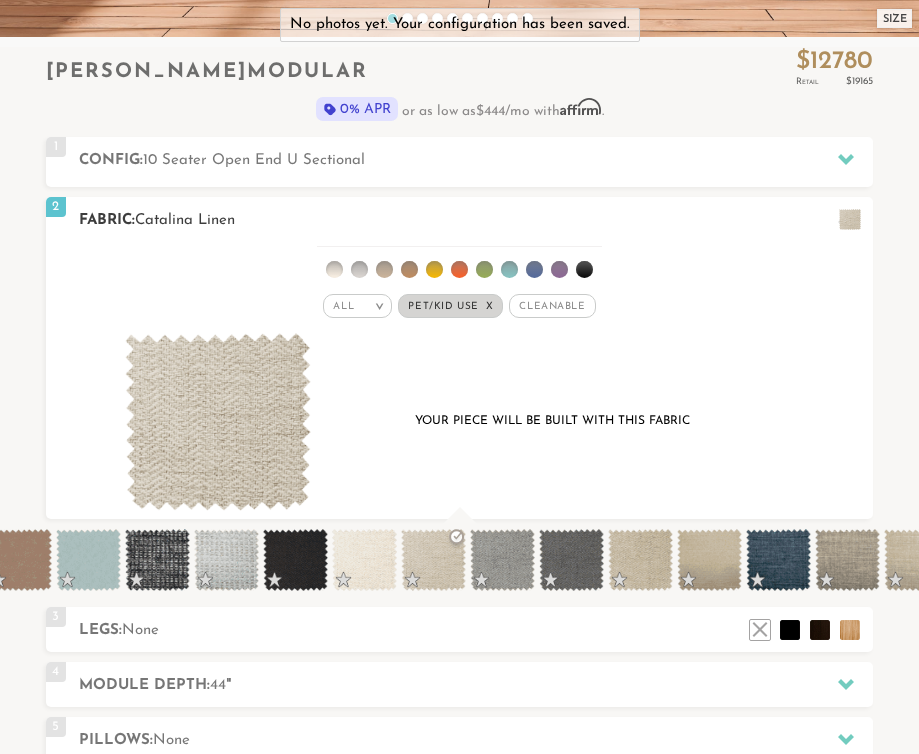 click on "Cleanable x" at bounding box center (552, 306) 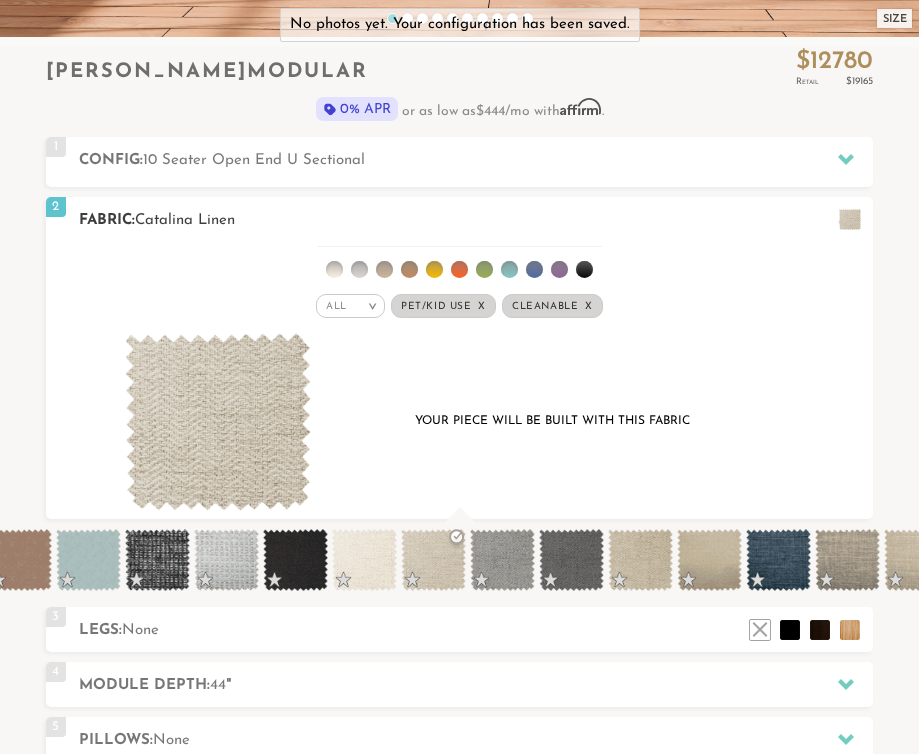 click at bounding box center [334, 269] 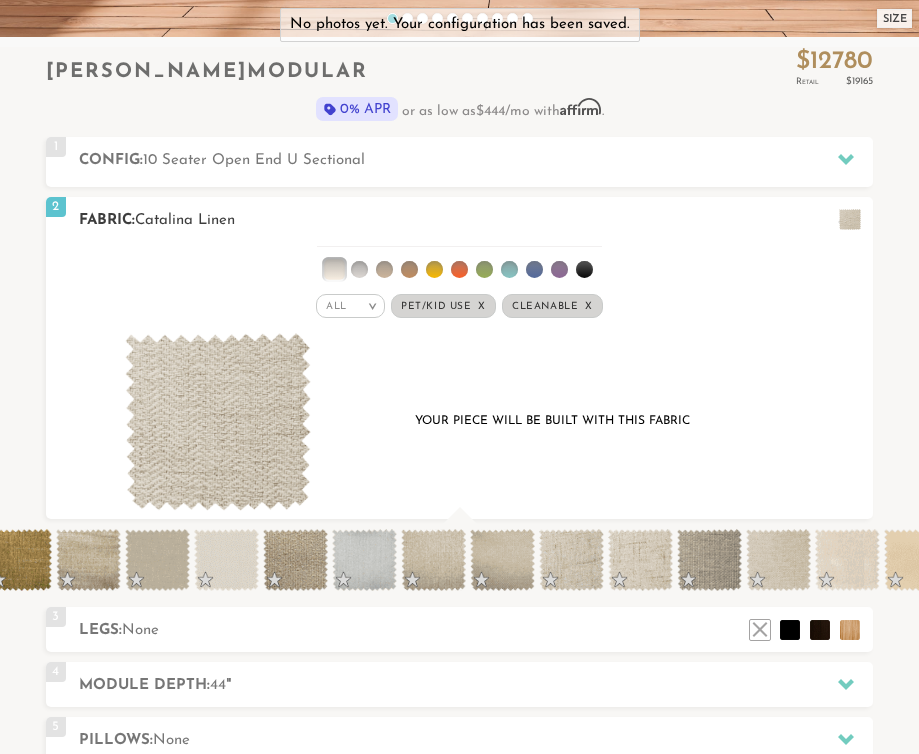 click on "Fabric:  [PERSON_NAME]" at bounding box center (476, 220) 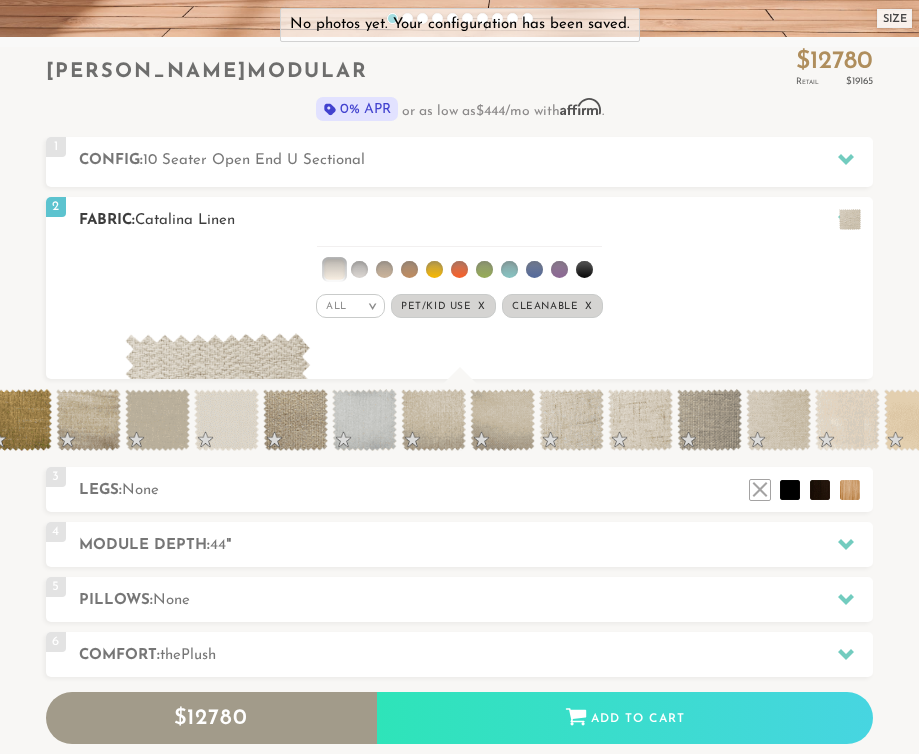scroll, scrollTop: 20252, scrollLeft: 919, axis: both 